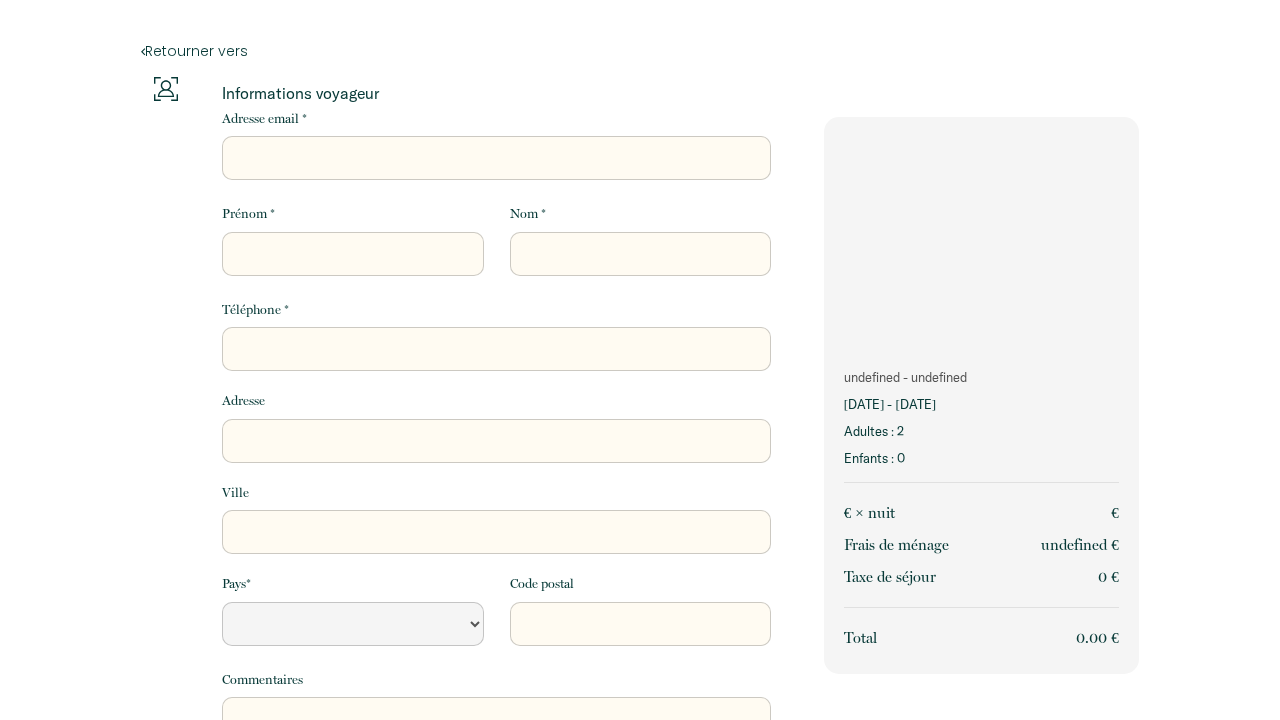 scroll, scrollTop: 0, scrollLeft: 0, axis: both 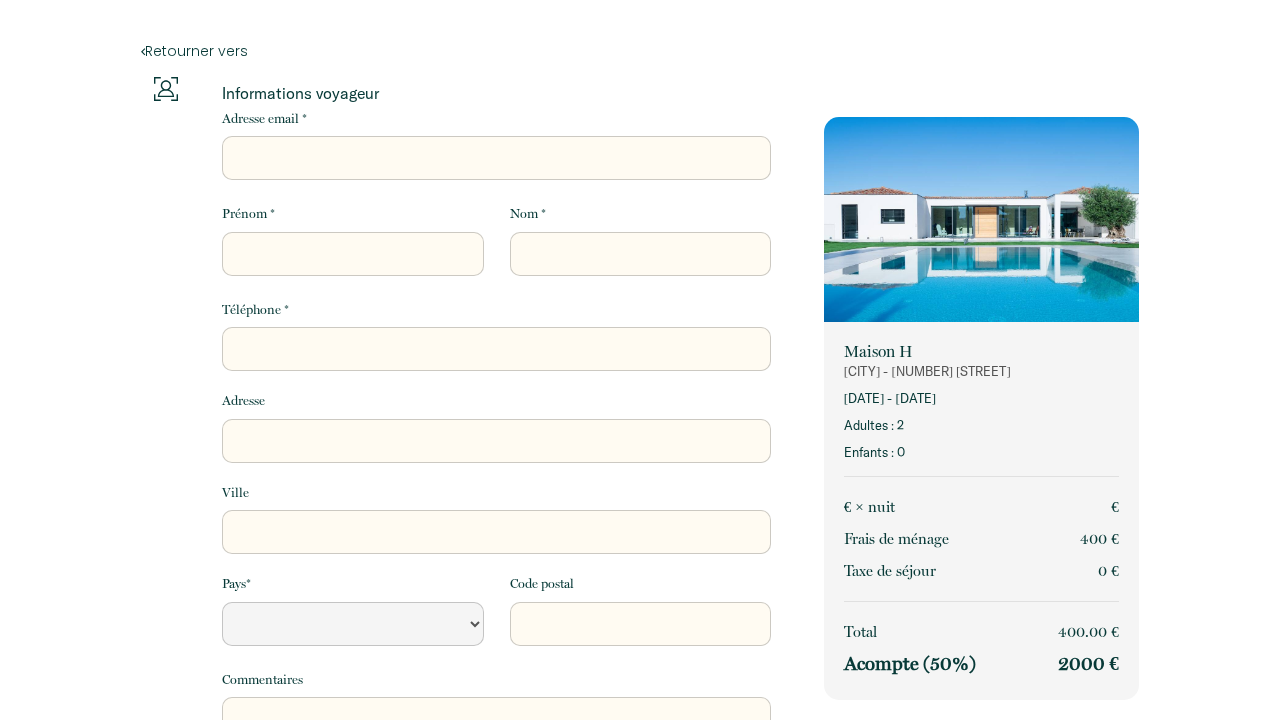 select 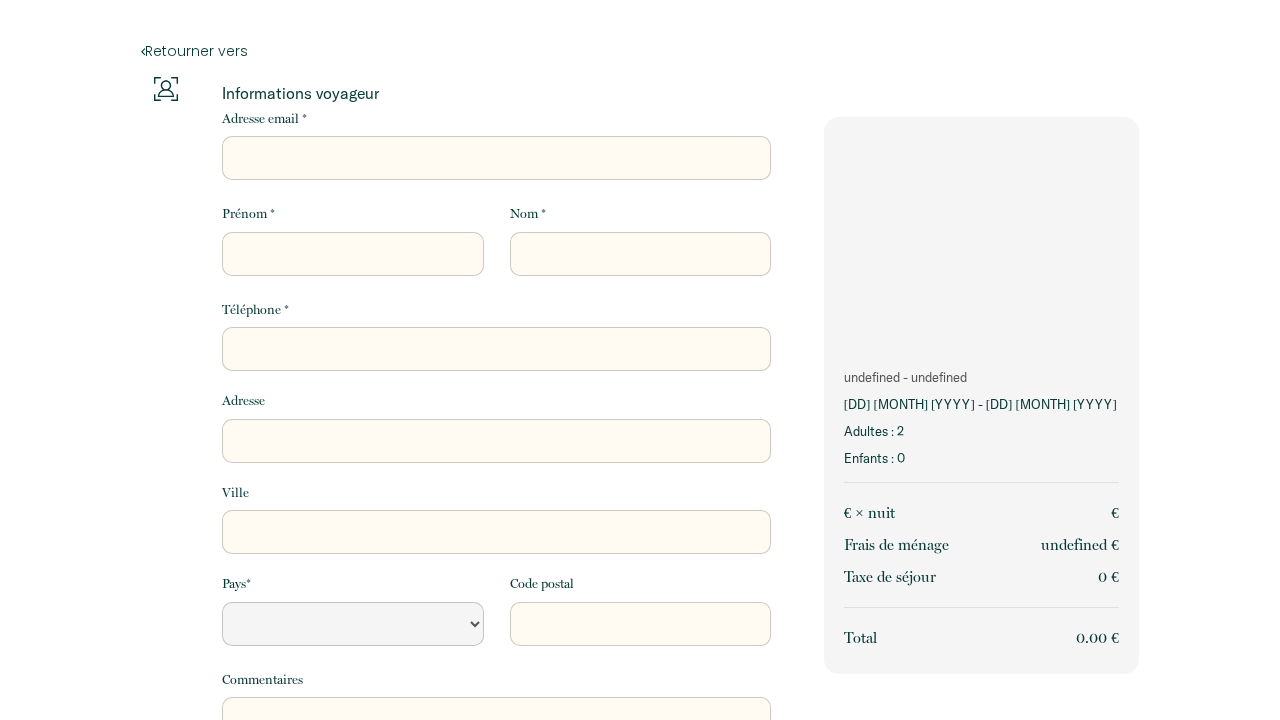 scroll, scrollTop: 0, scrollLeft: 0, axis: both 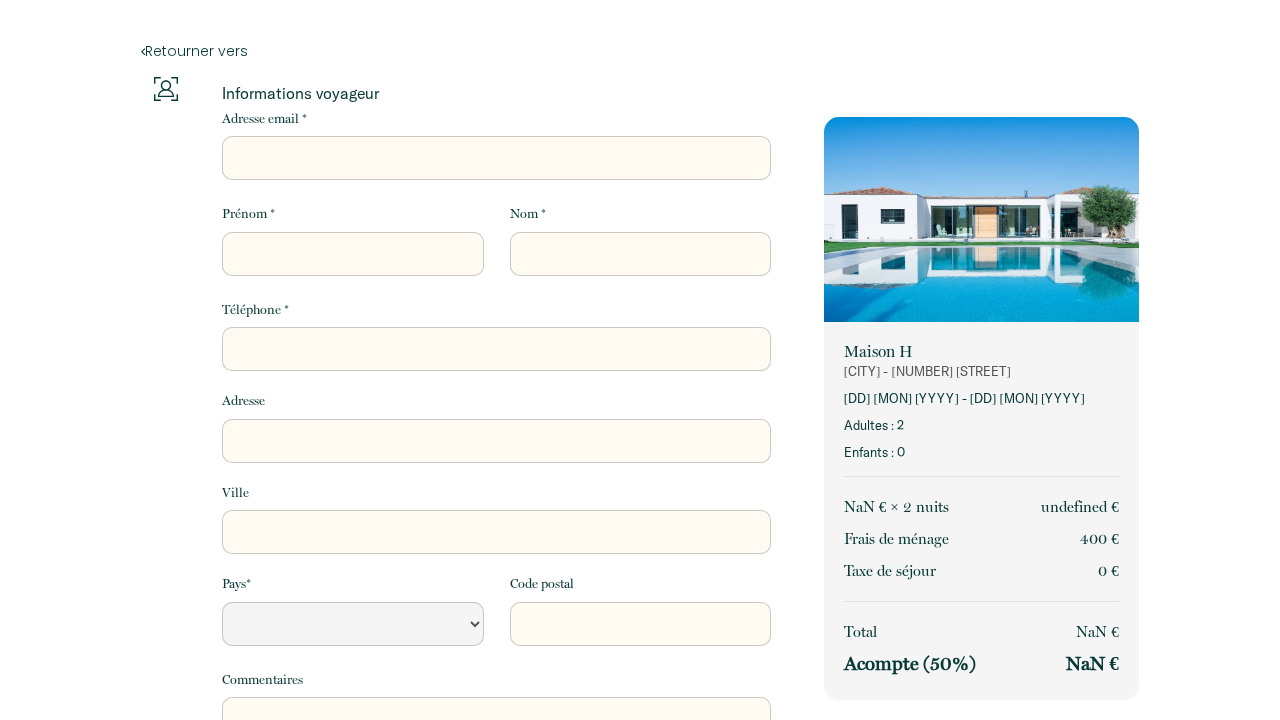 select 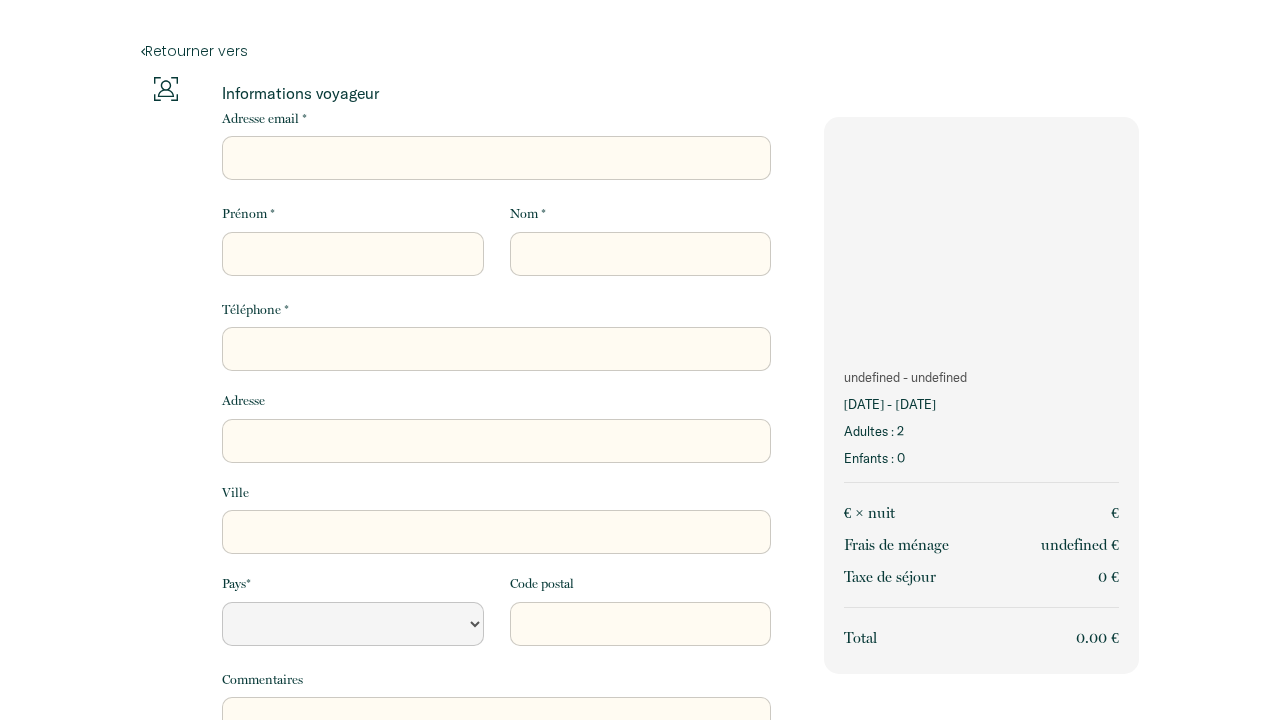 scroll, scrollTop: 0, scrollLeft: 0, axis: both 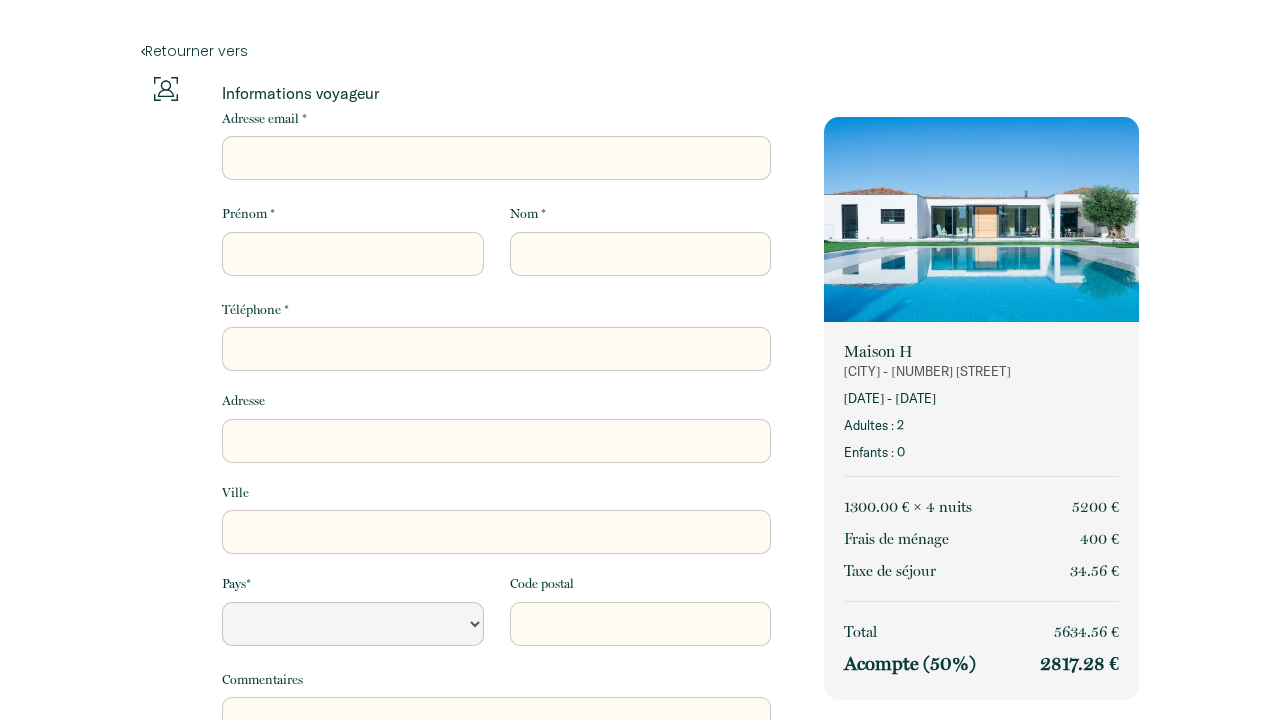 select 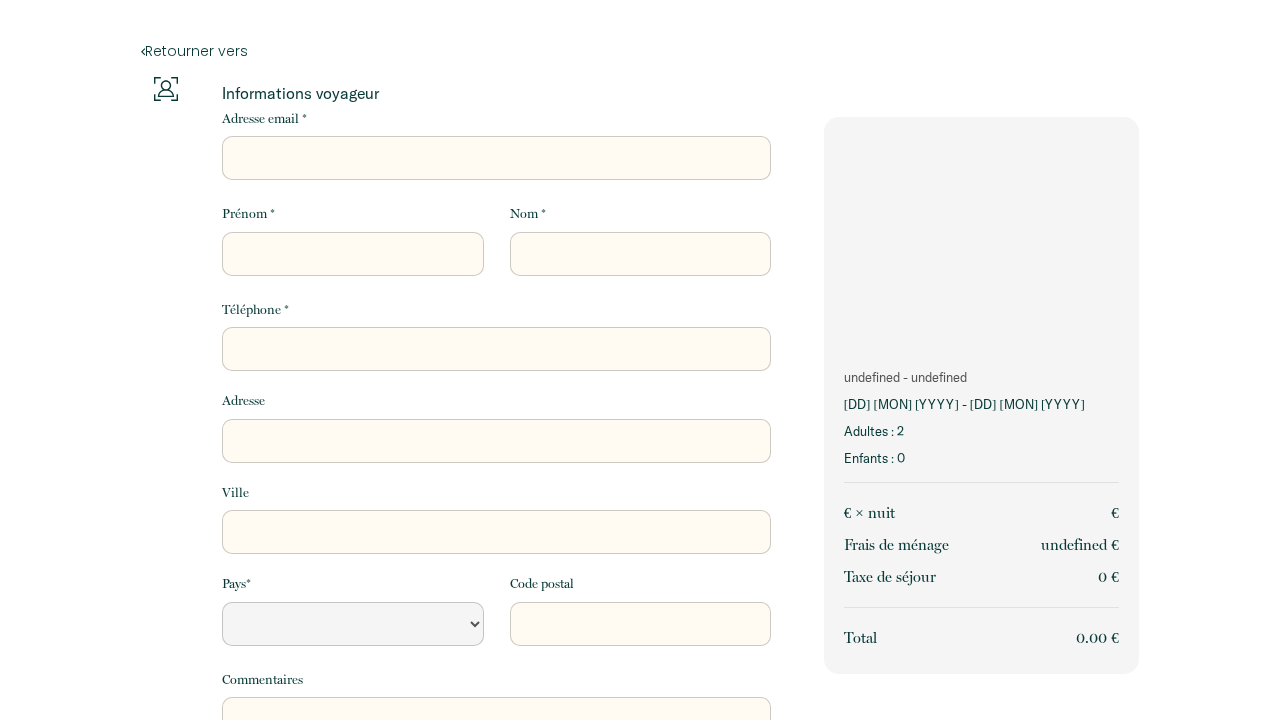 scroll, scrollTop: 0, scrollLeft: 0, axis: both 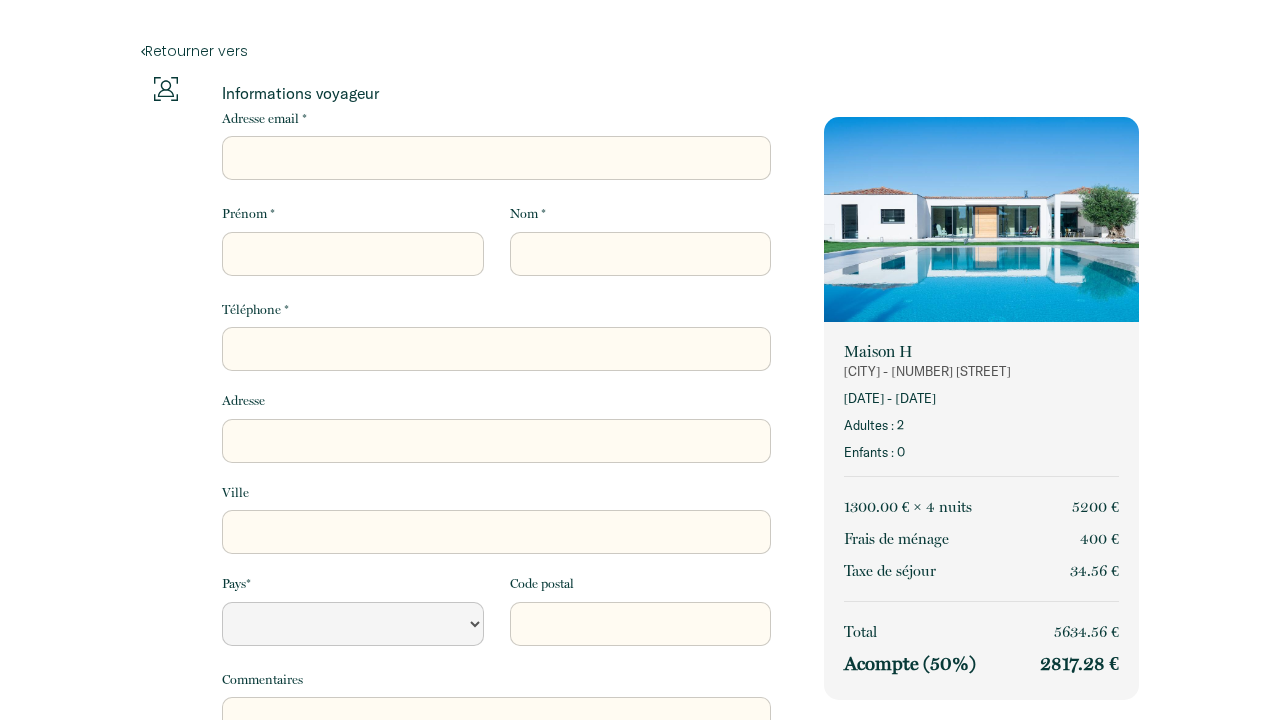 select 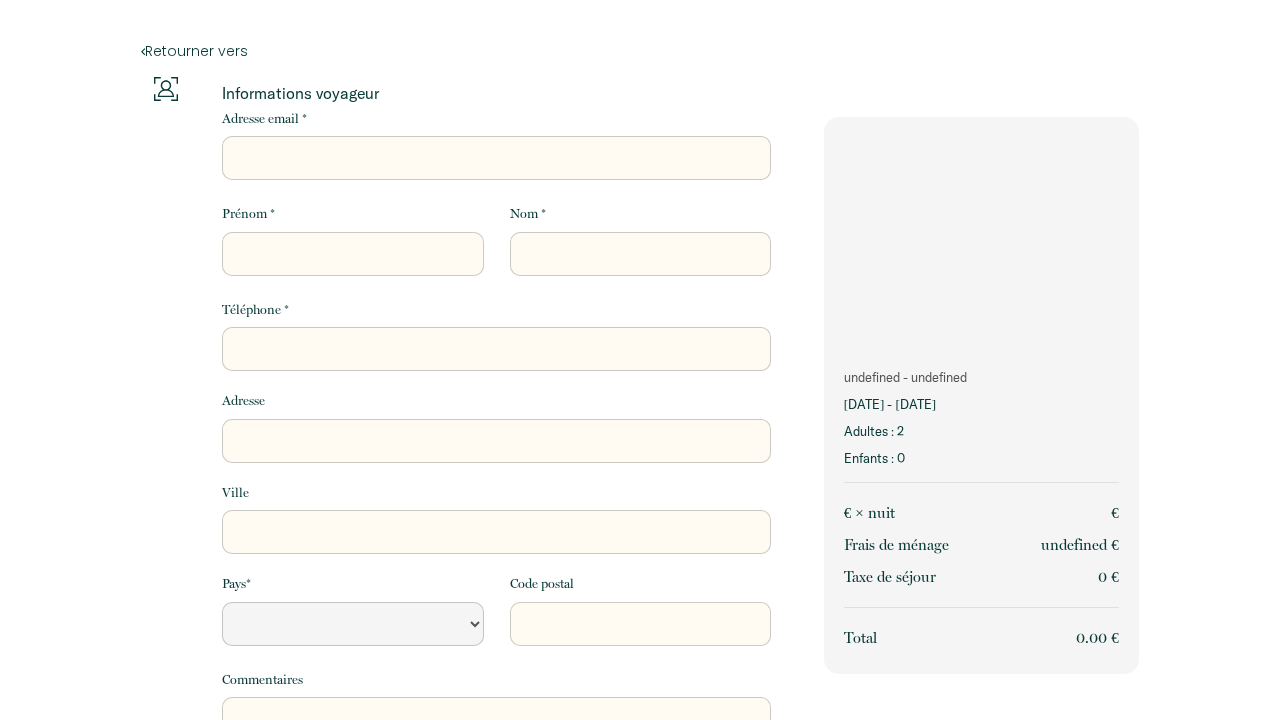 scroll, scrollTop: 0, scrollLeft: 0, axis: both 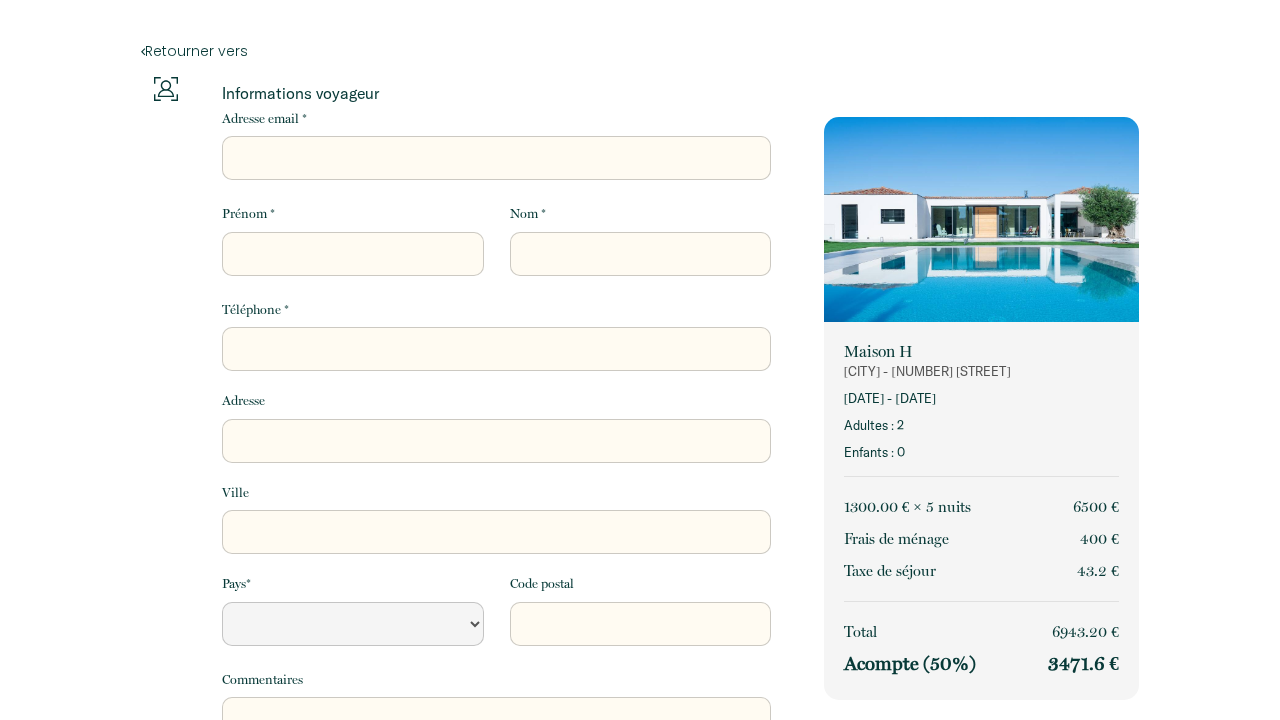 select 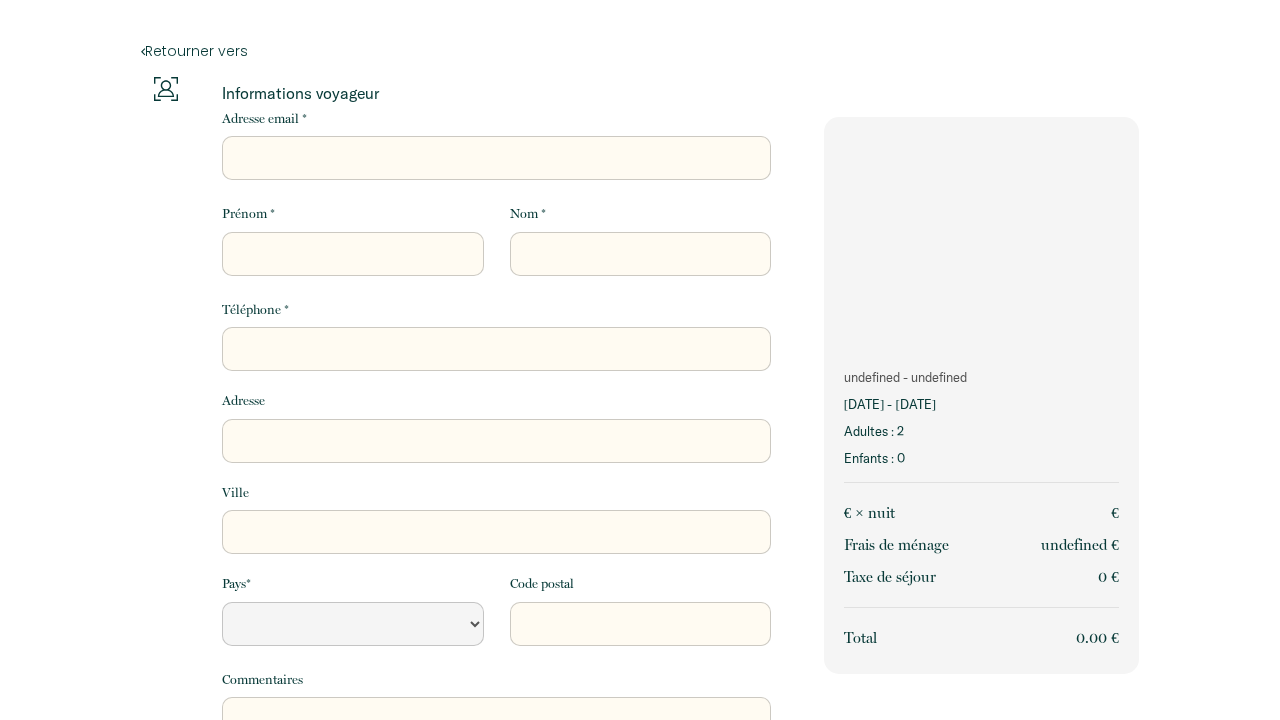scroll, scrollTop: 0, scrollLeft: 0, axis: both 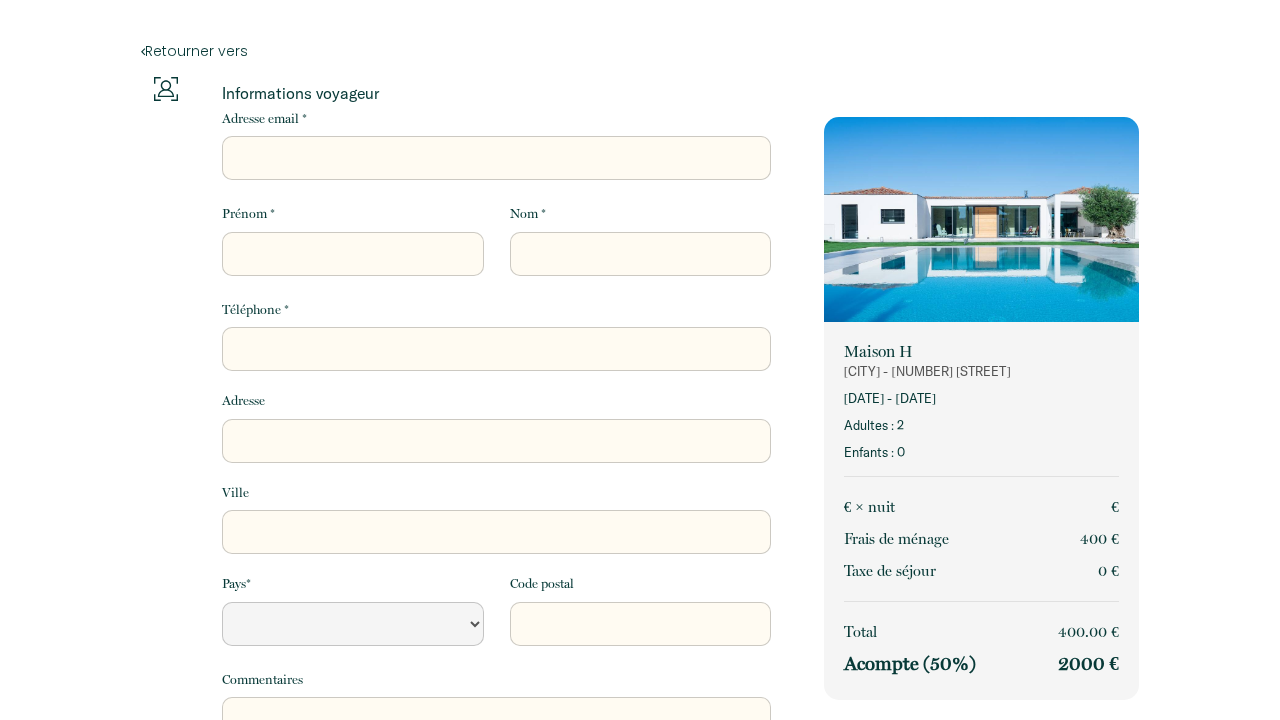select 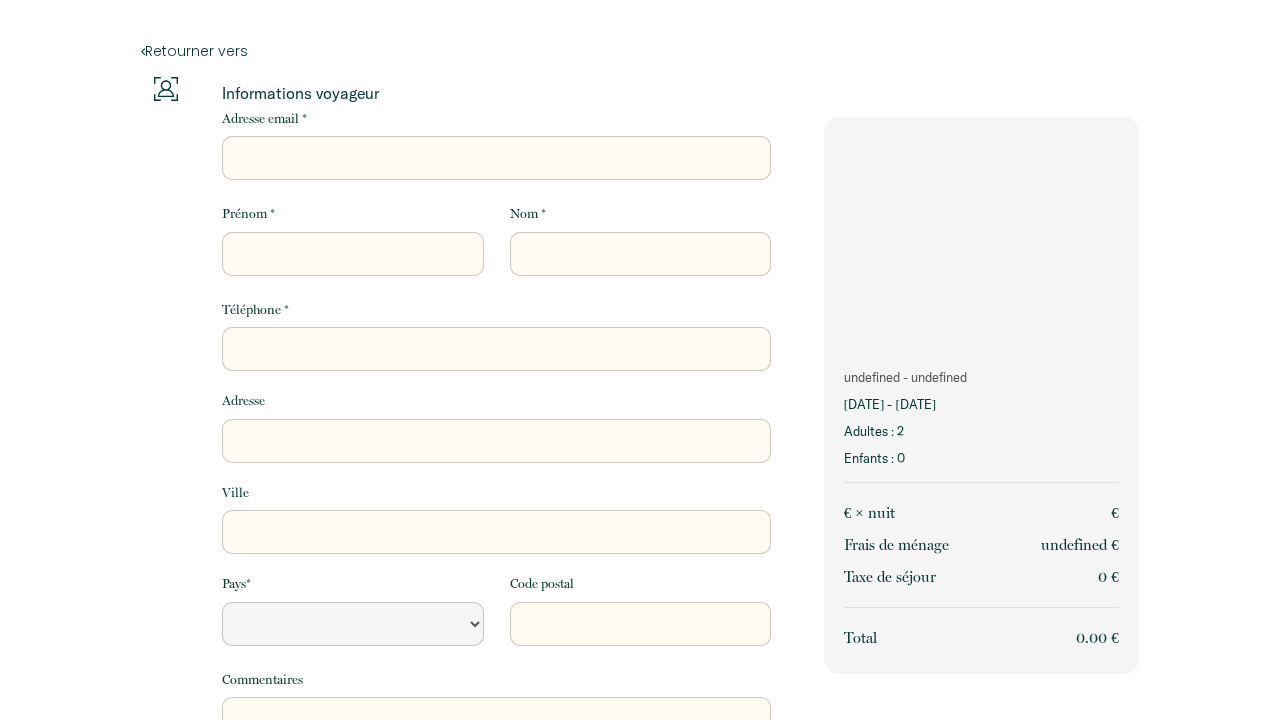 scroll, scrollTop: 0, scrollLeft: 0, axis: both 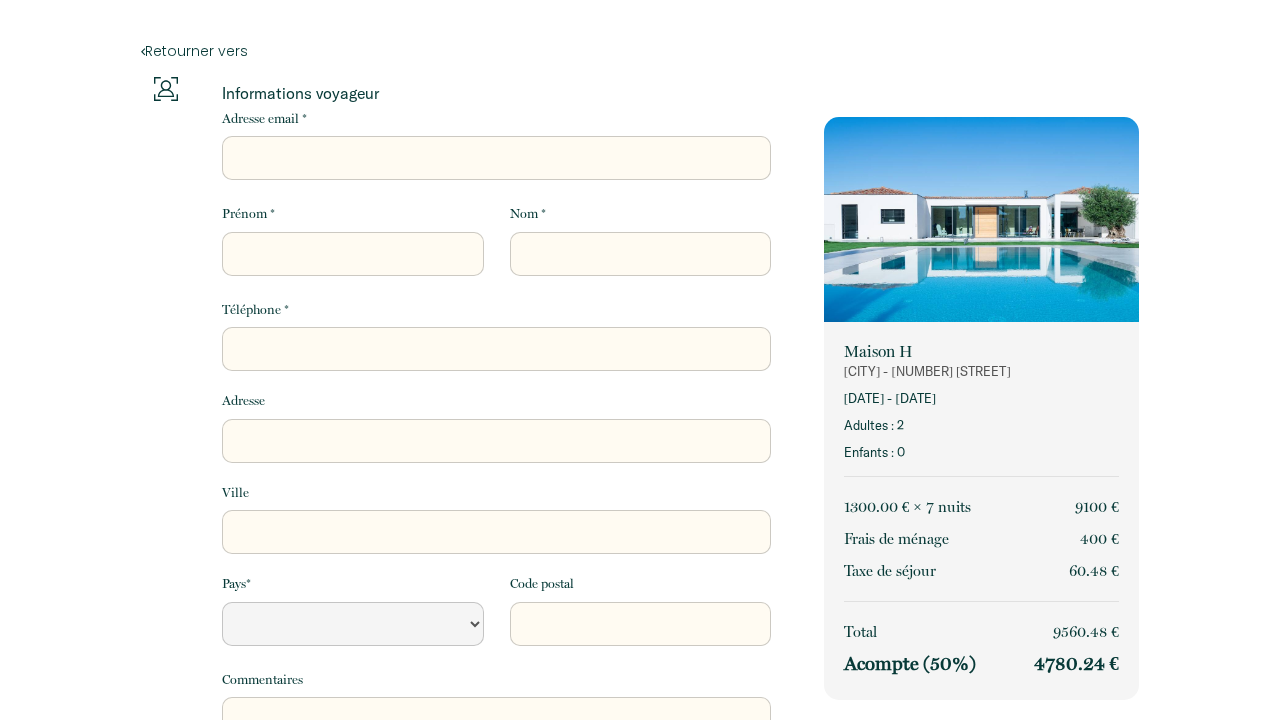 select 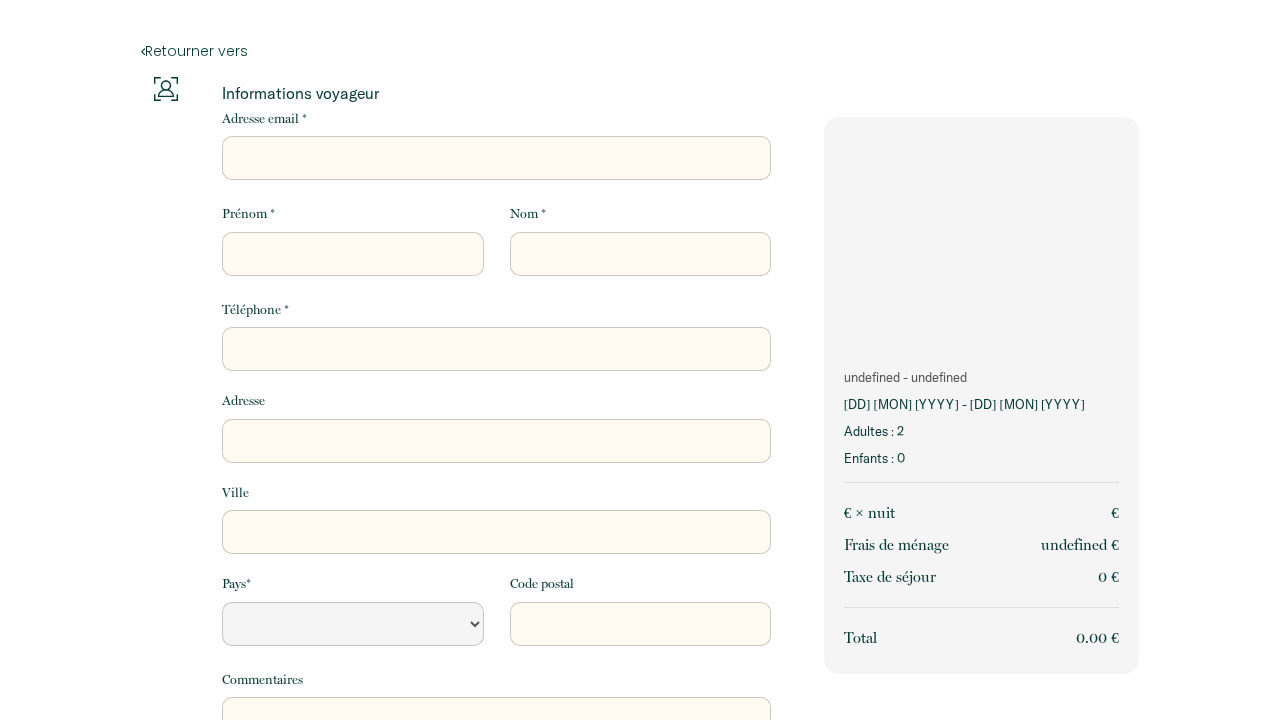 scroll, scrollTop: 0, scrollLeft: 0, axis: both 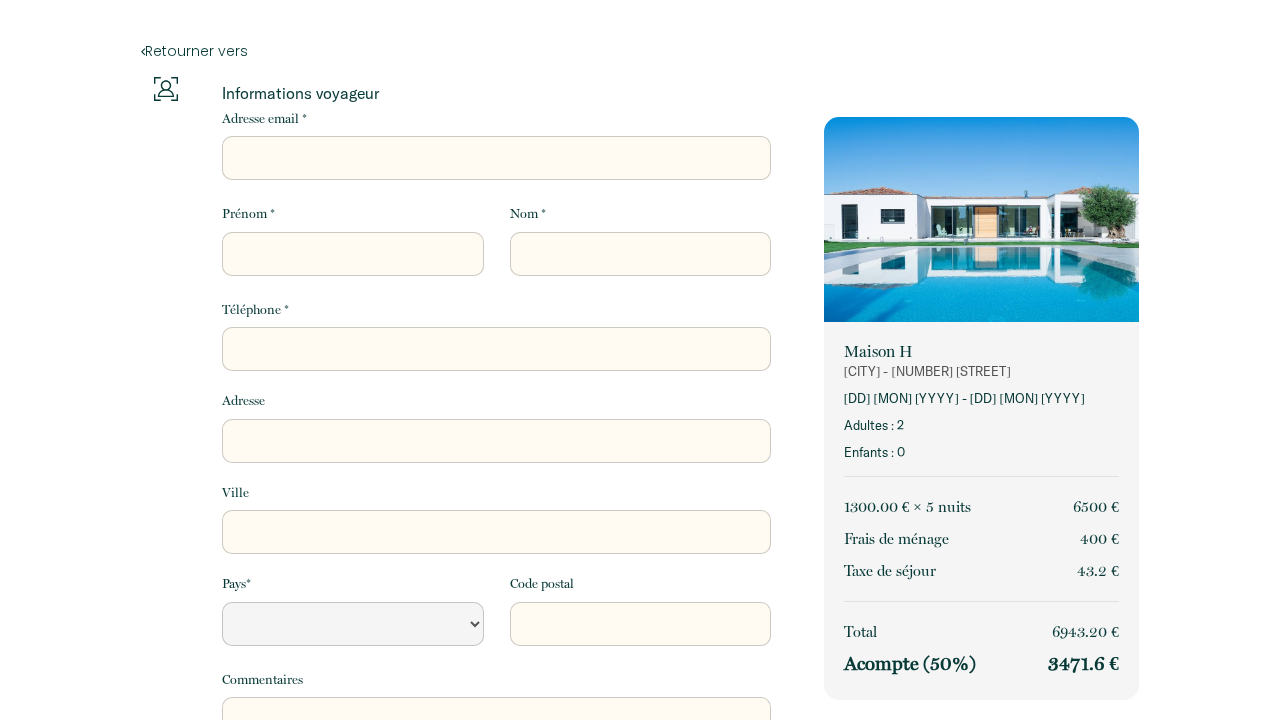 select 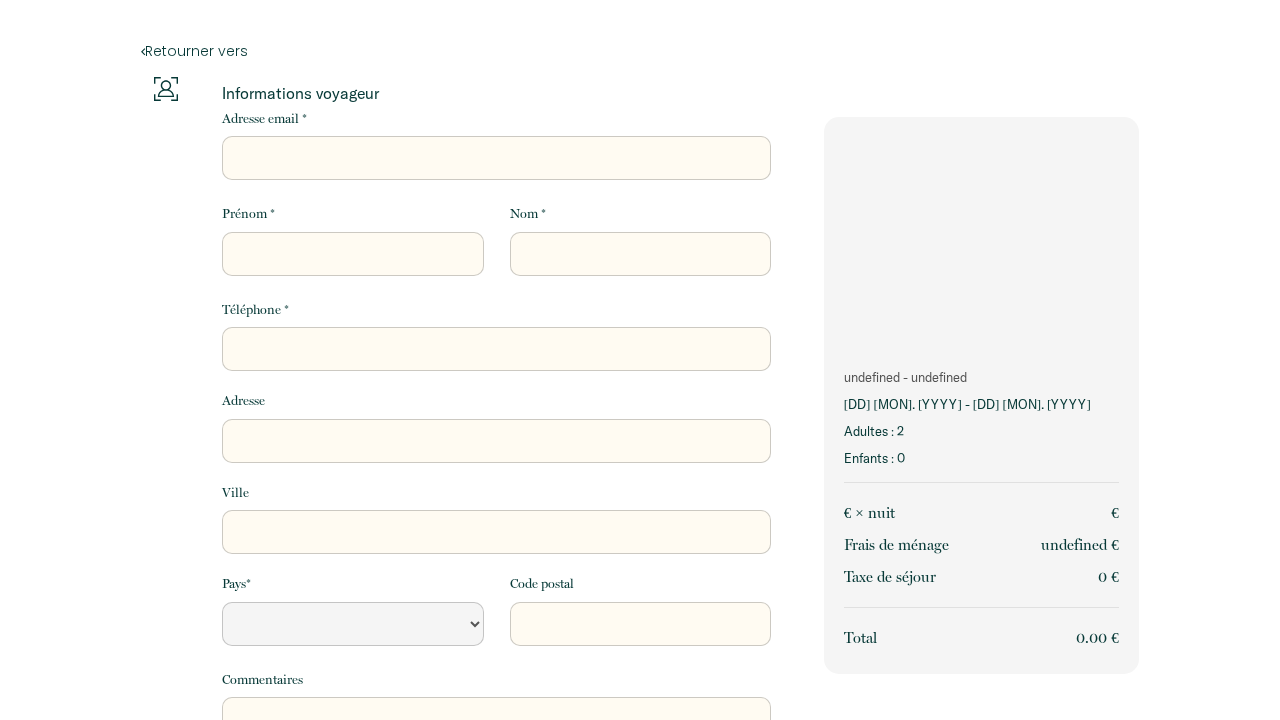 scroll, scrollTop: 0, scrollLeft: 0, axis: both 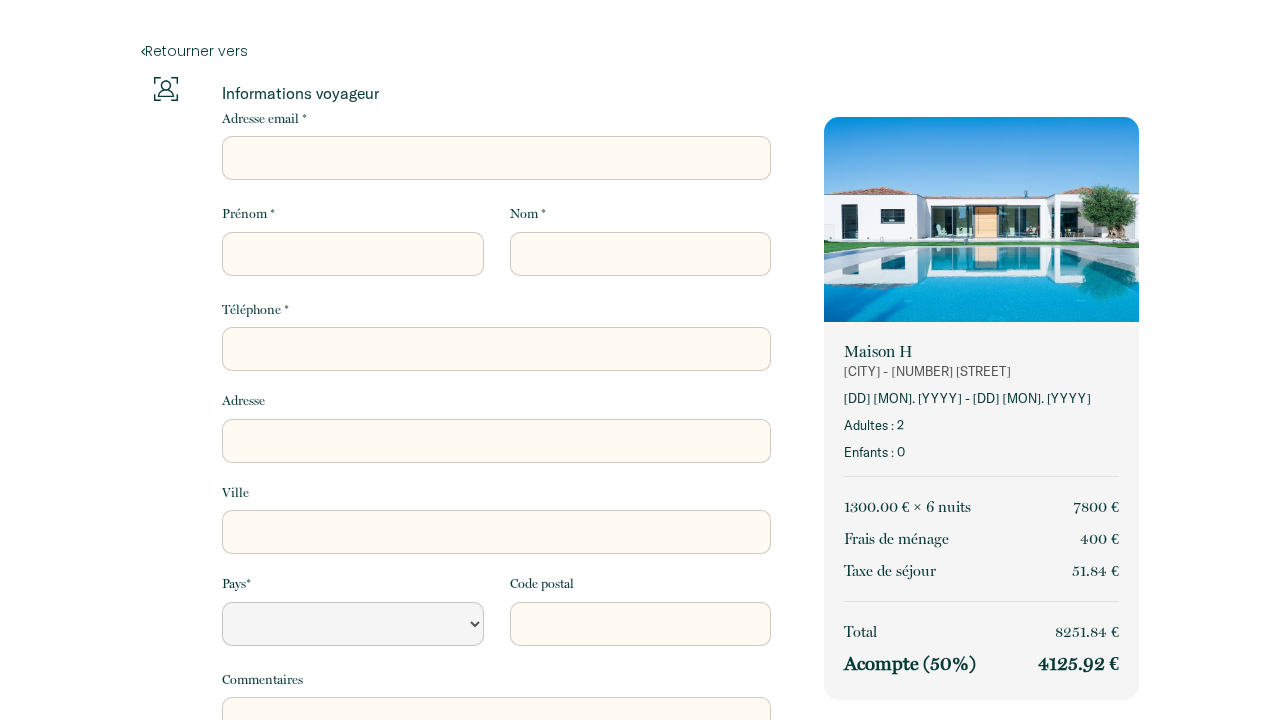 select 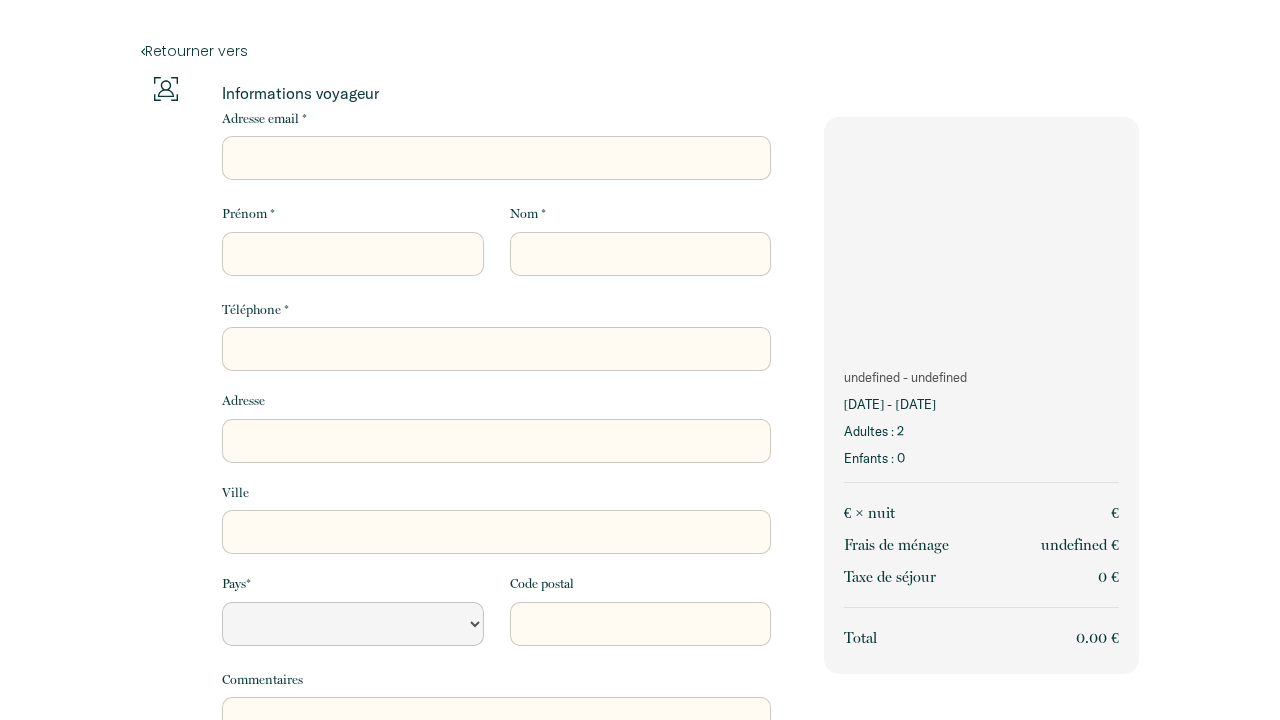 scroll, scrollTop: 0, scrollLeft: 0, axis: both 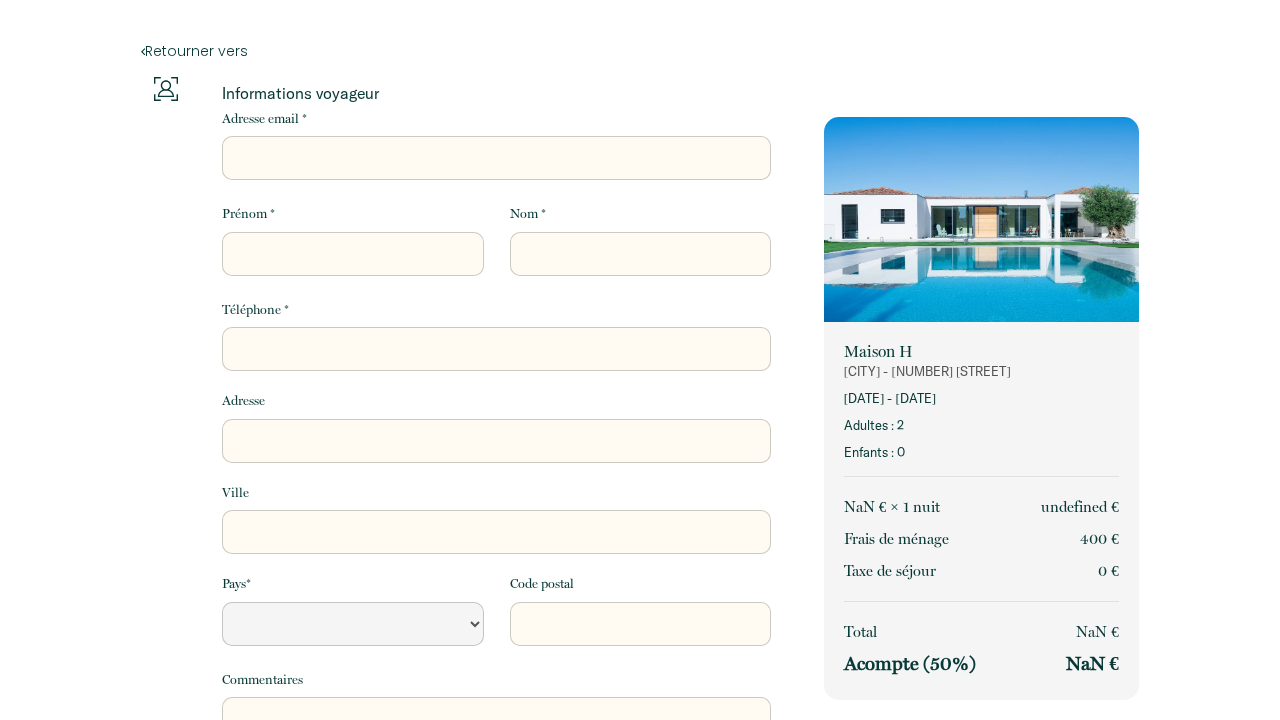 select 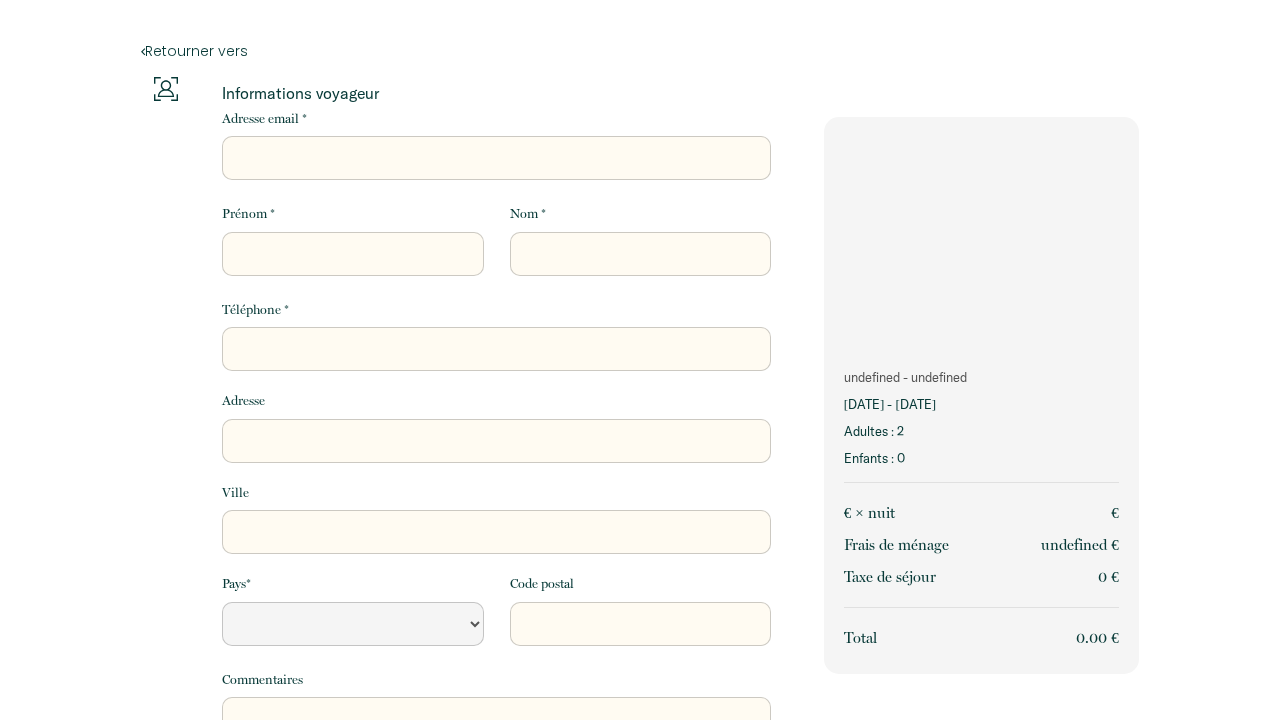 scroll, scrollTop: 0, scrollLeft: 0, axis: both 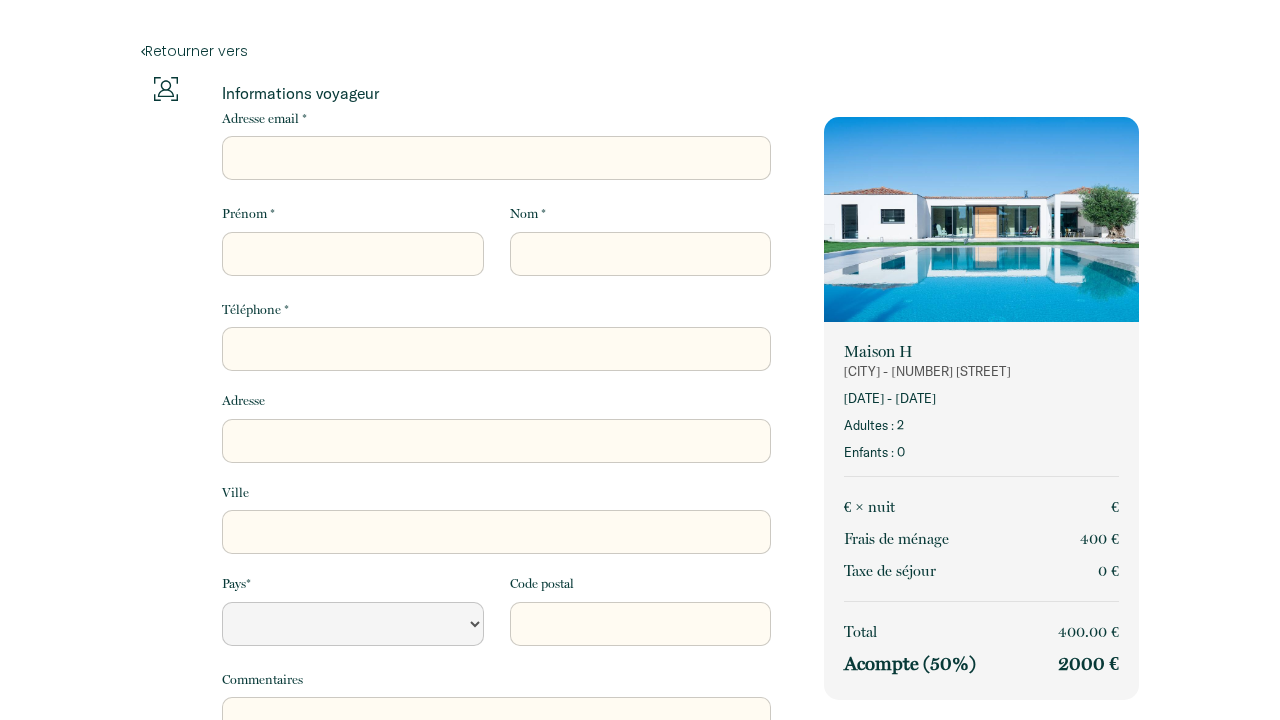 select 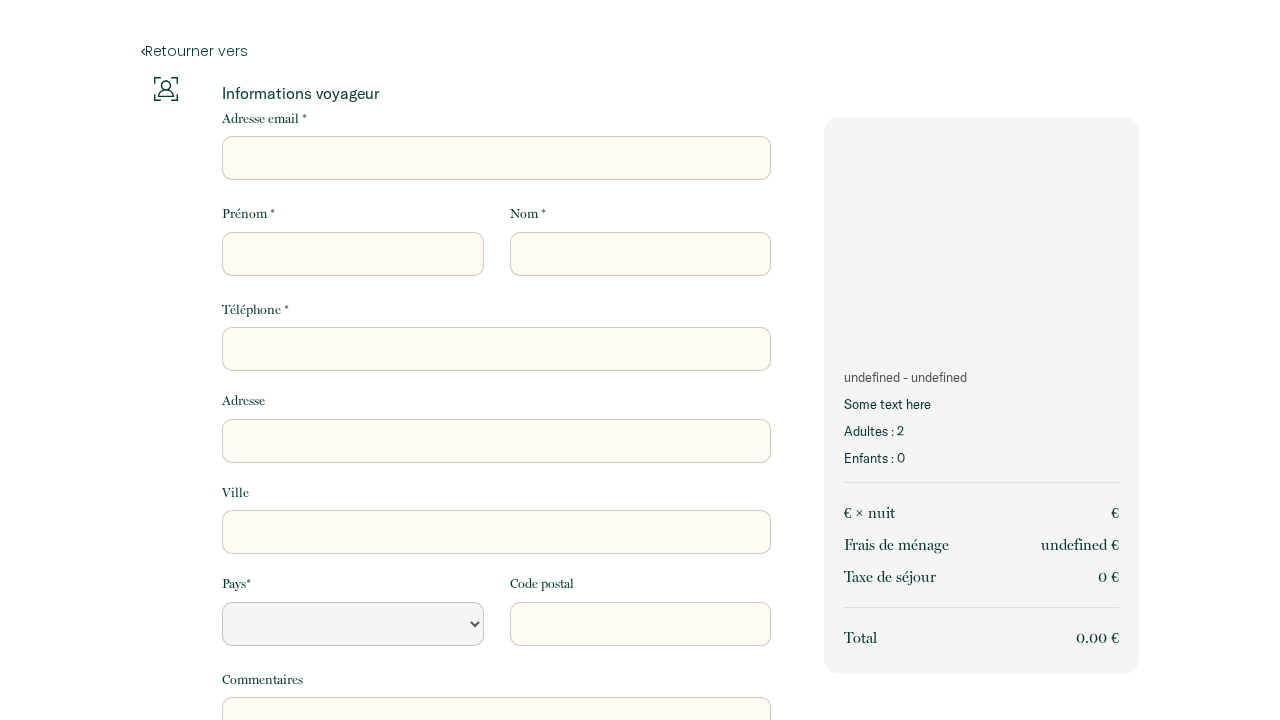 scroll, scrollTop: 0, scrollLeft: 0, axis: both 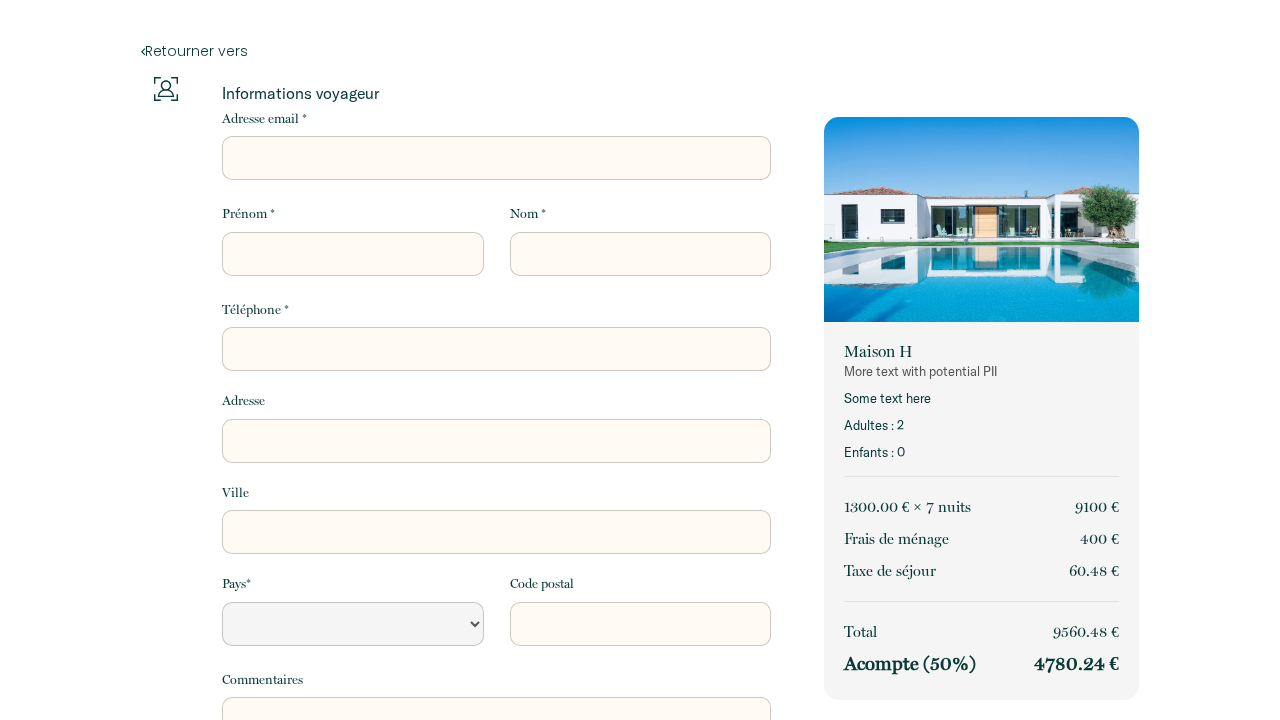 select 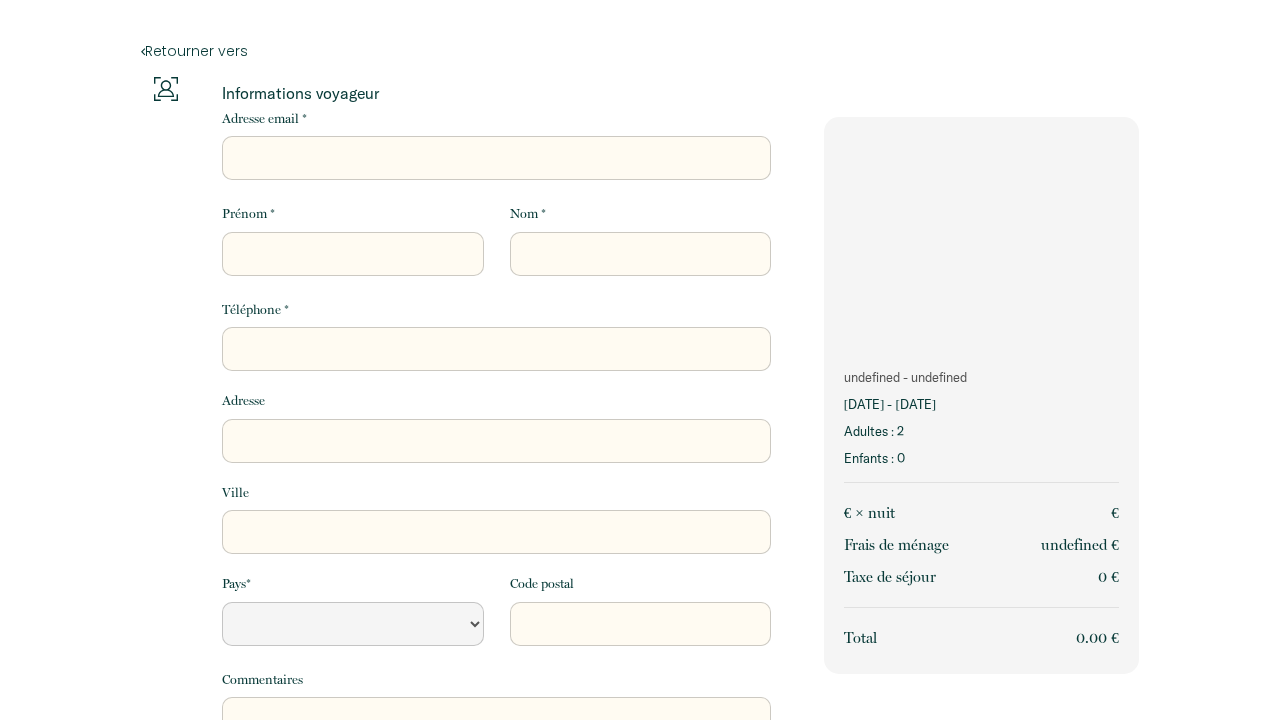 scroll, scrollTop: 0, scrollLeft: 0, axis: both 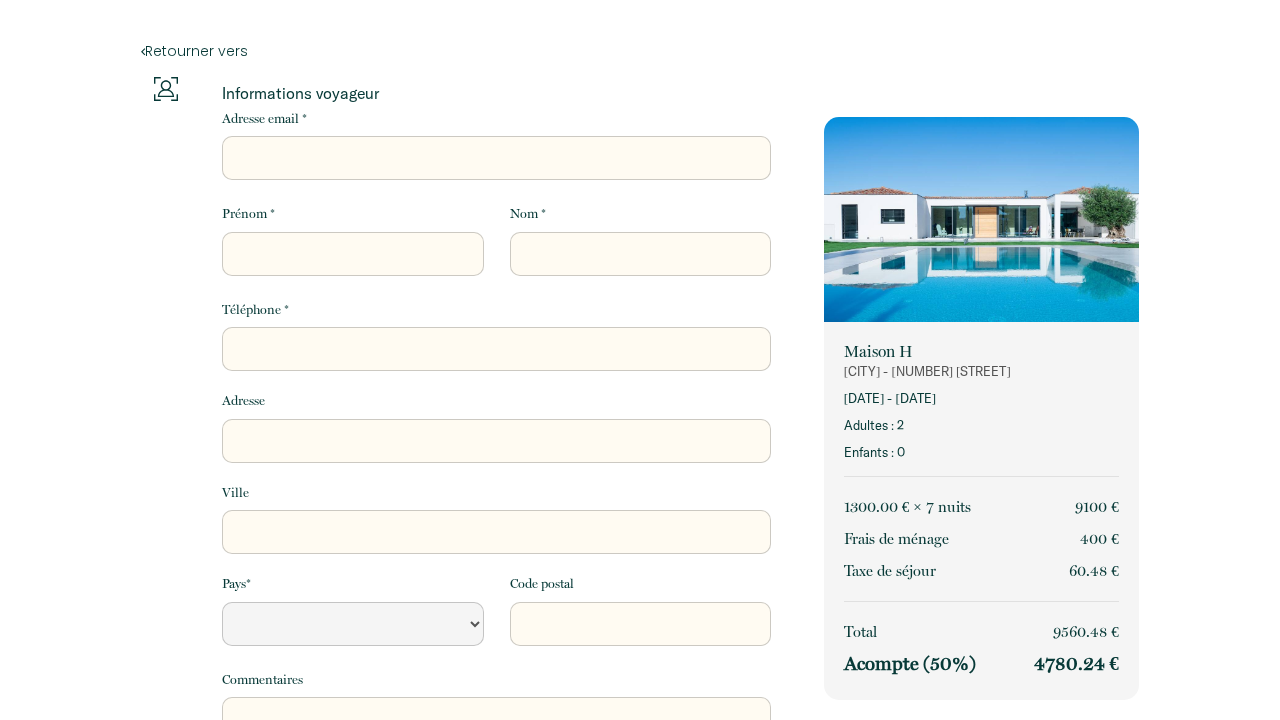 select 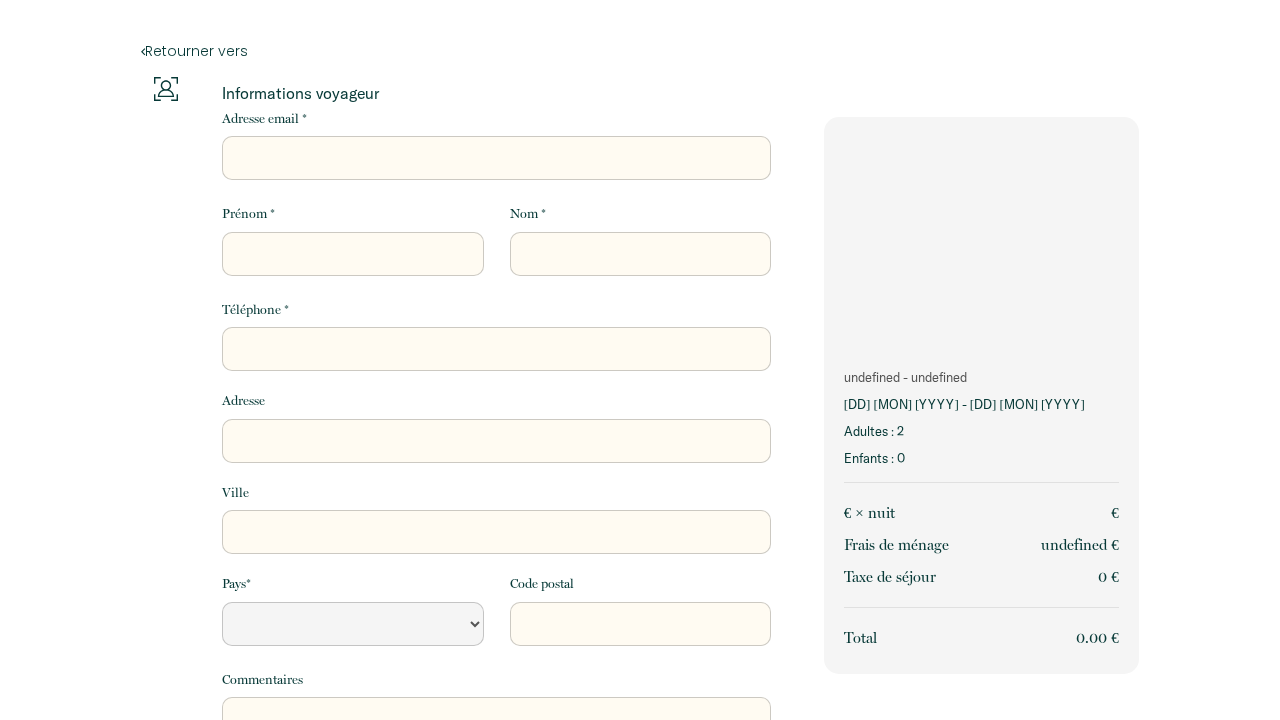 scroll, scrollTop: 0, scrollLeft: 0, axis: both 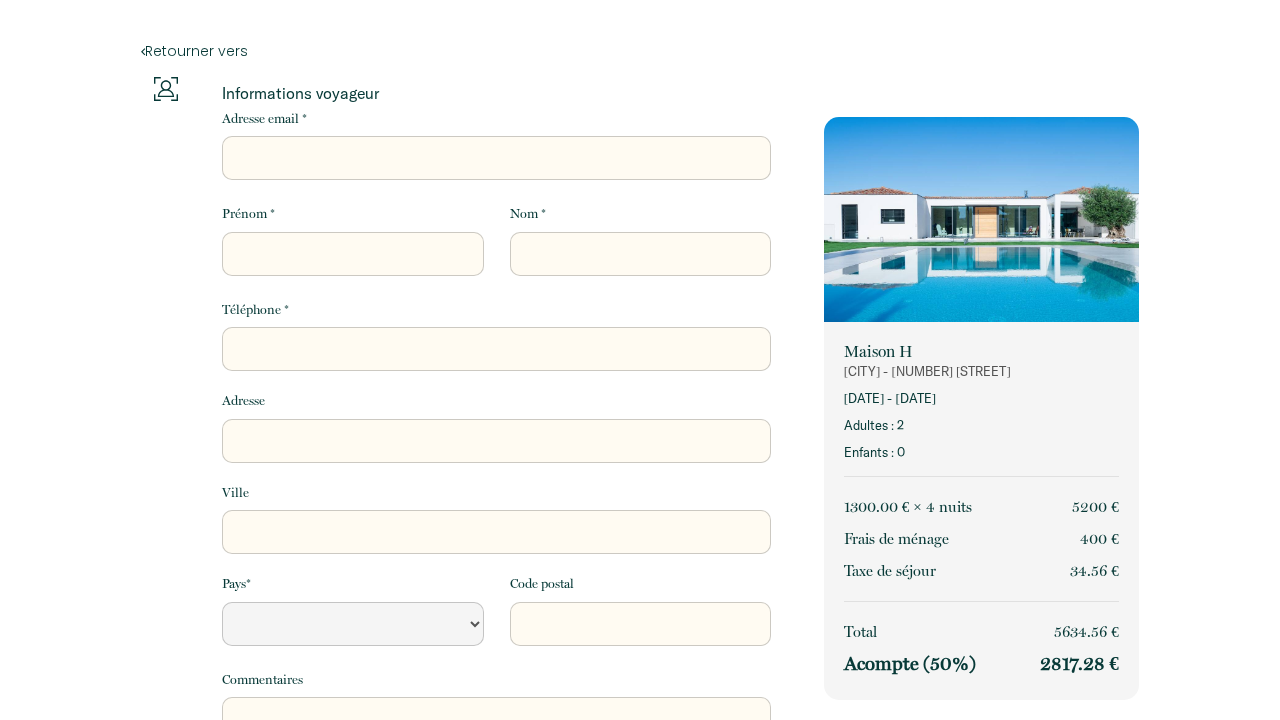 select 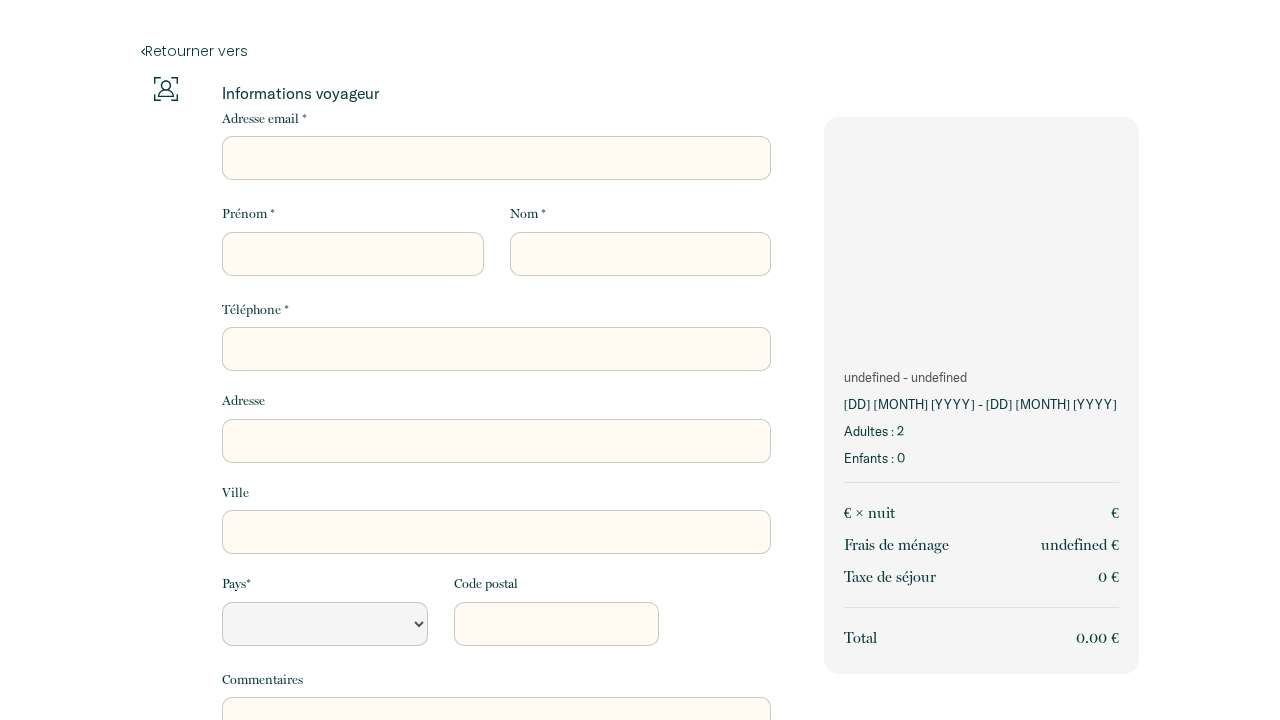 scroll, scrollTop: 0, scrollLeft: 0, axis: both 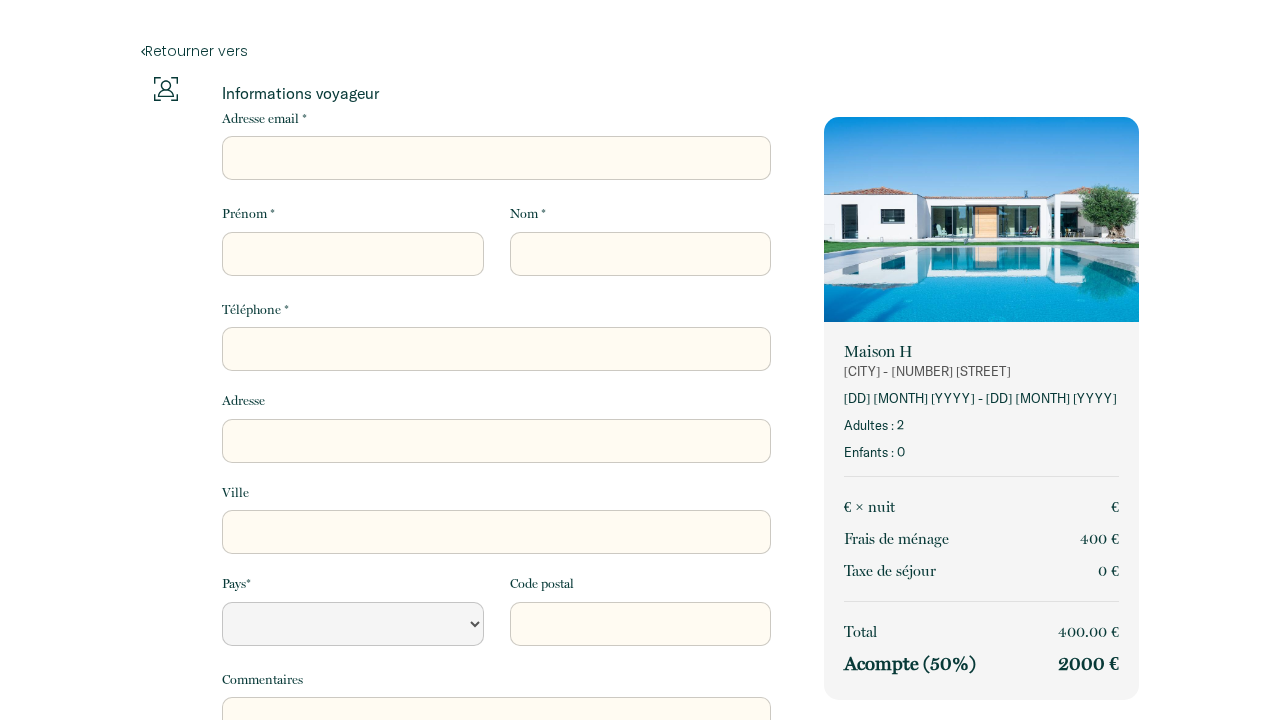 select 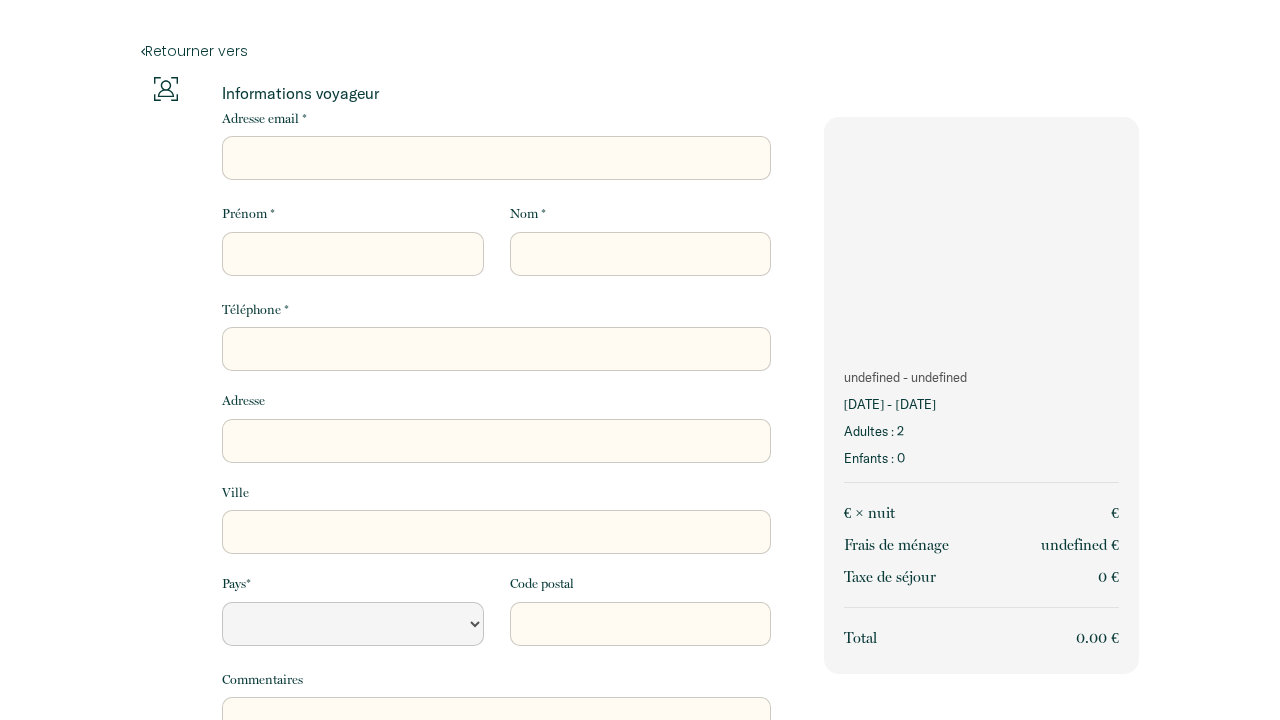 scroll, scrollTop: 0, scrollLeft: 0, axis: both 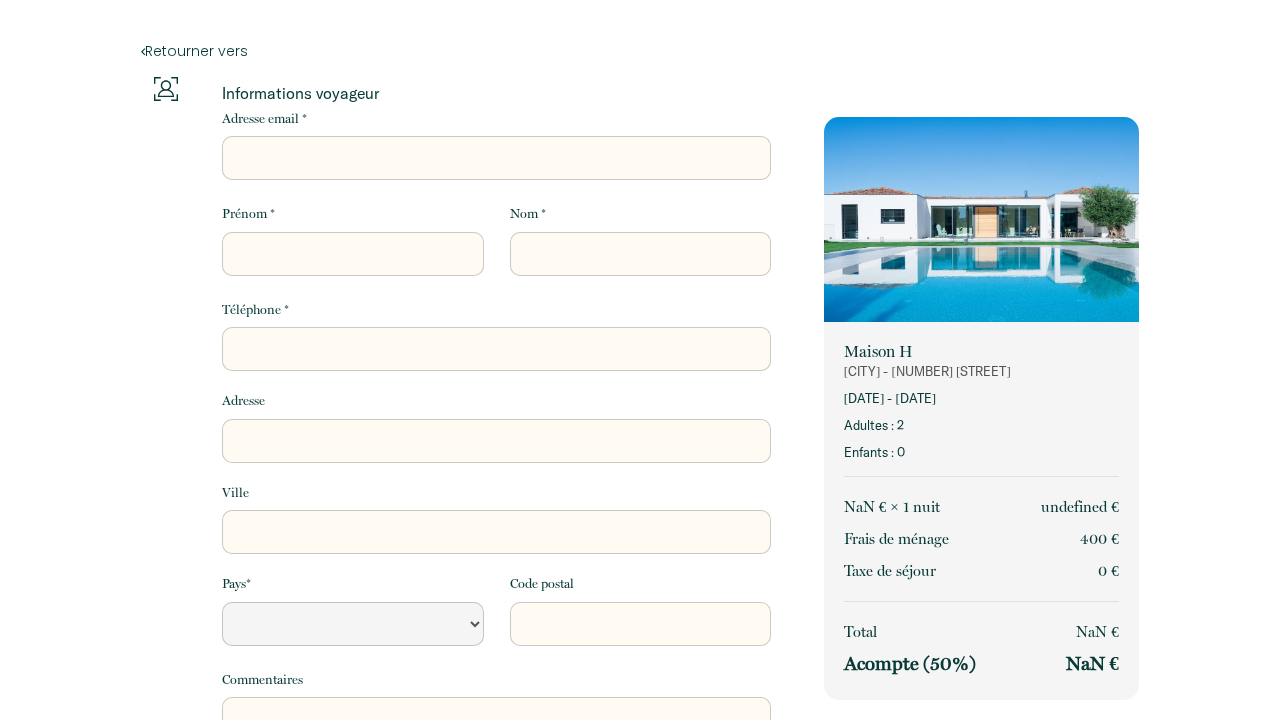select 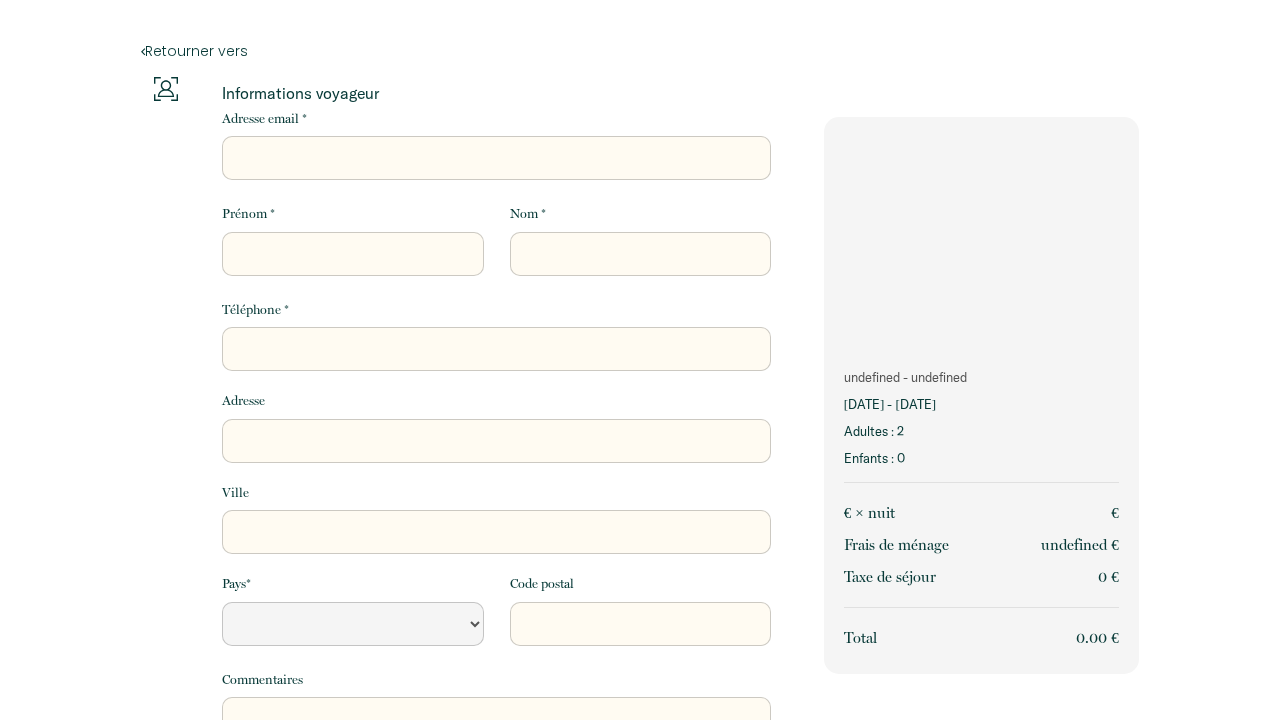 scroll, scrollTop: 0, scrollLeft: 0, axis: both 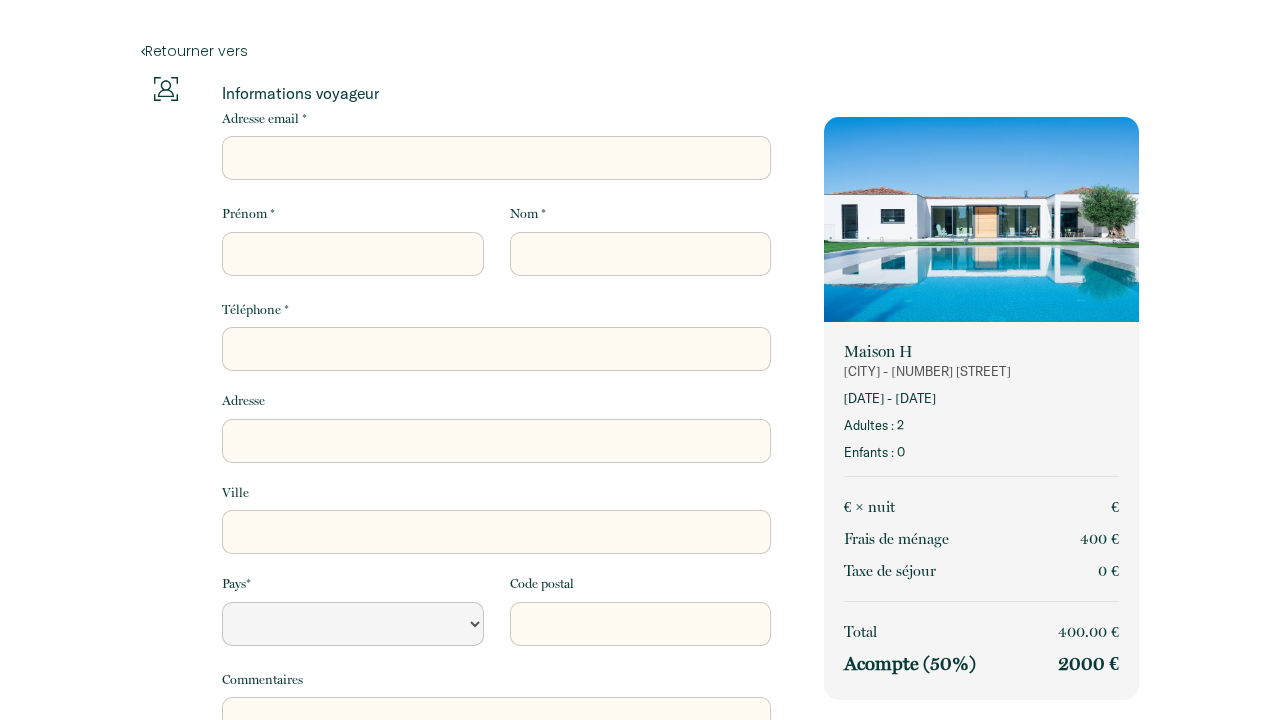 select 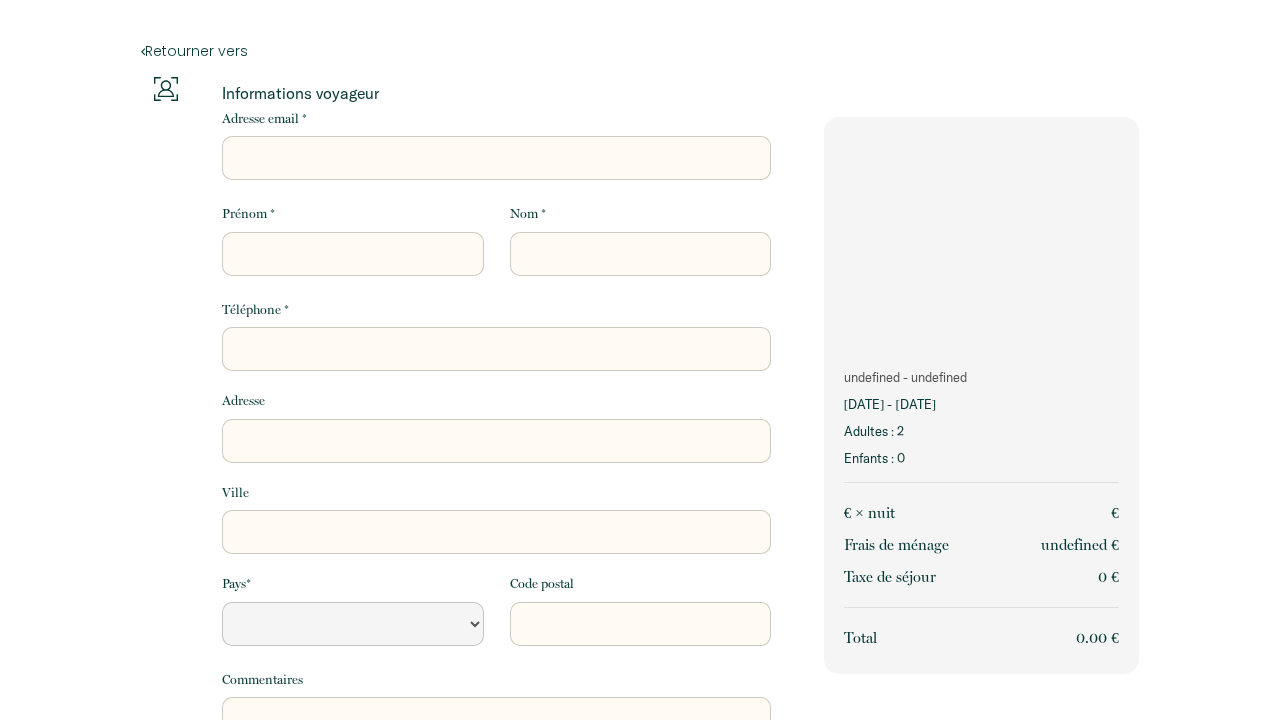 scroll, scrollTop: 0, scrollLeft: 0, axis: both 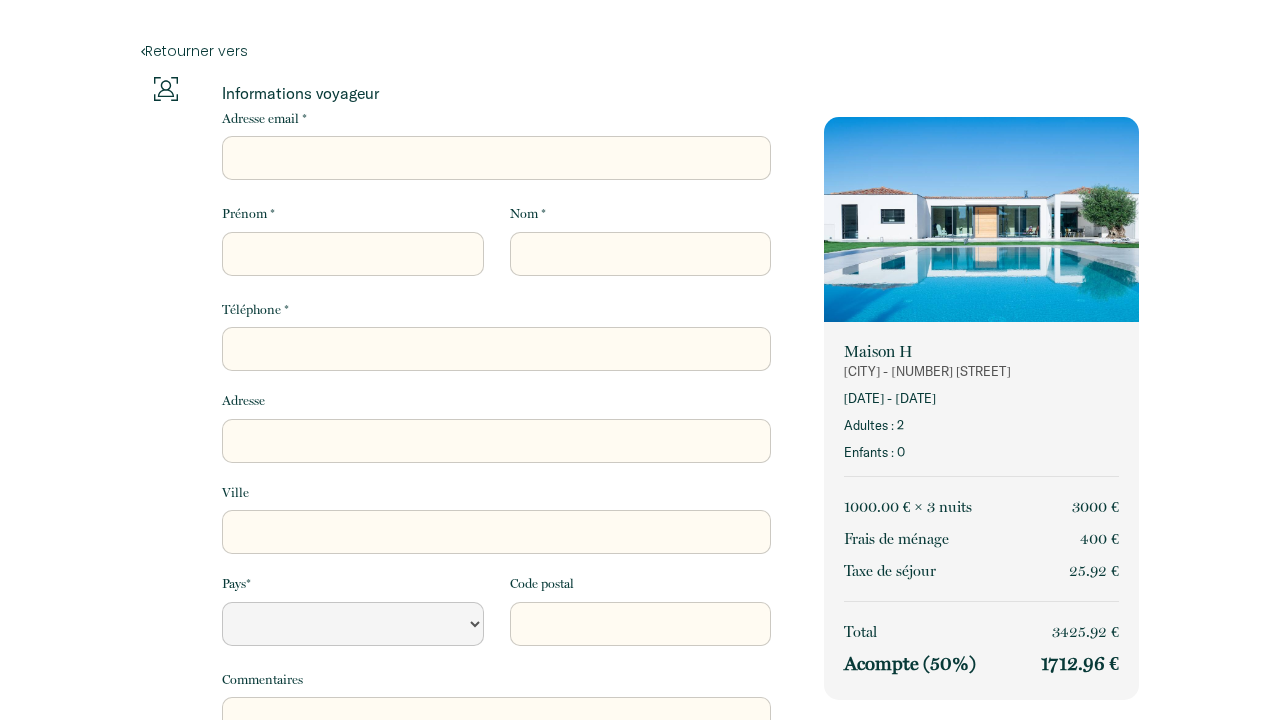 select 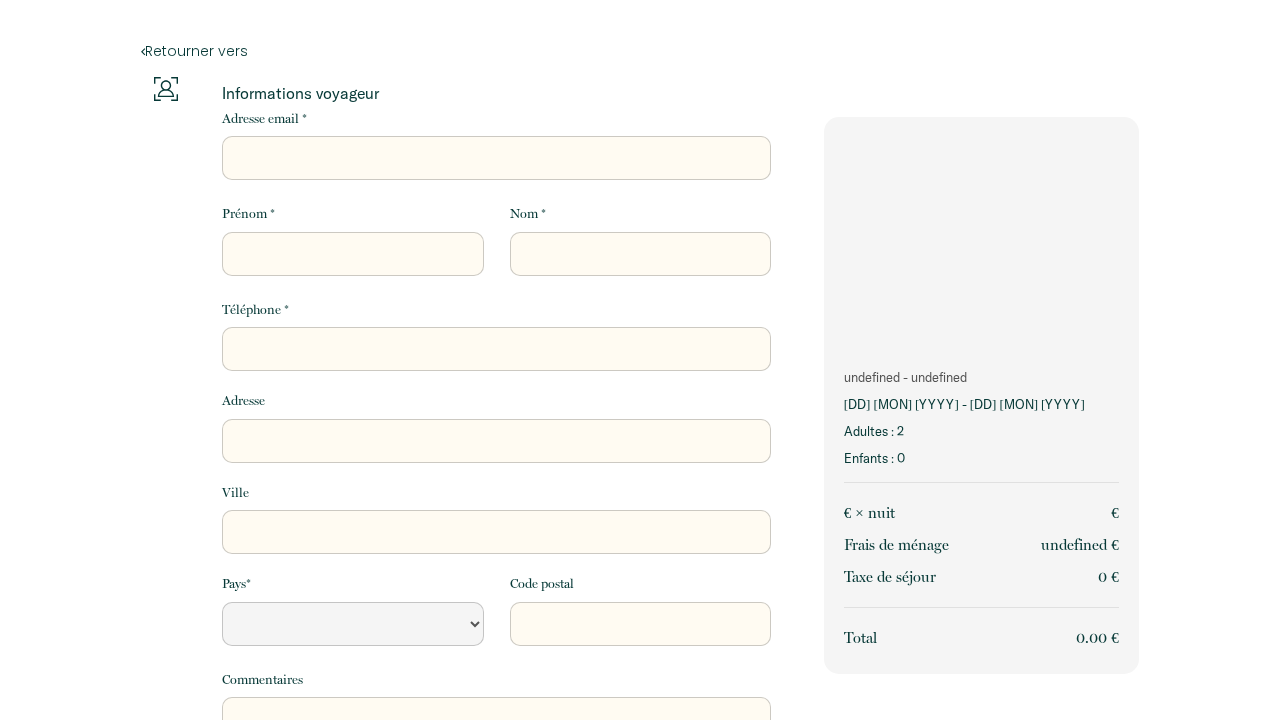 scroll, scrollTop: 0, scrollLeft: 0, axis: both 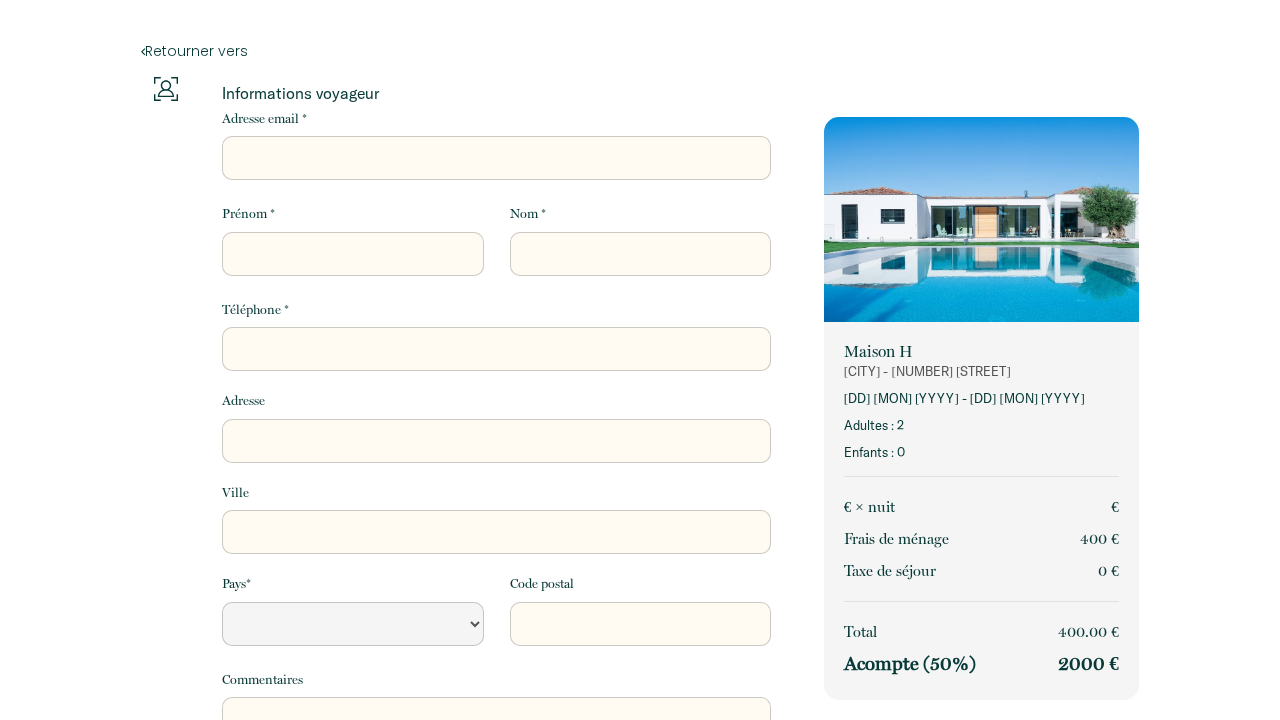 select 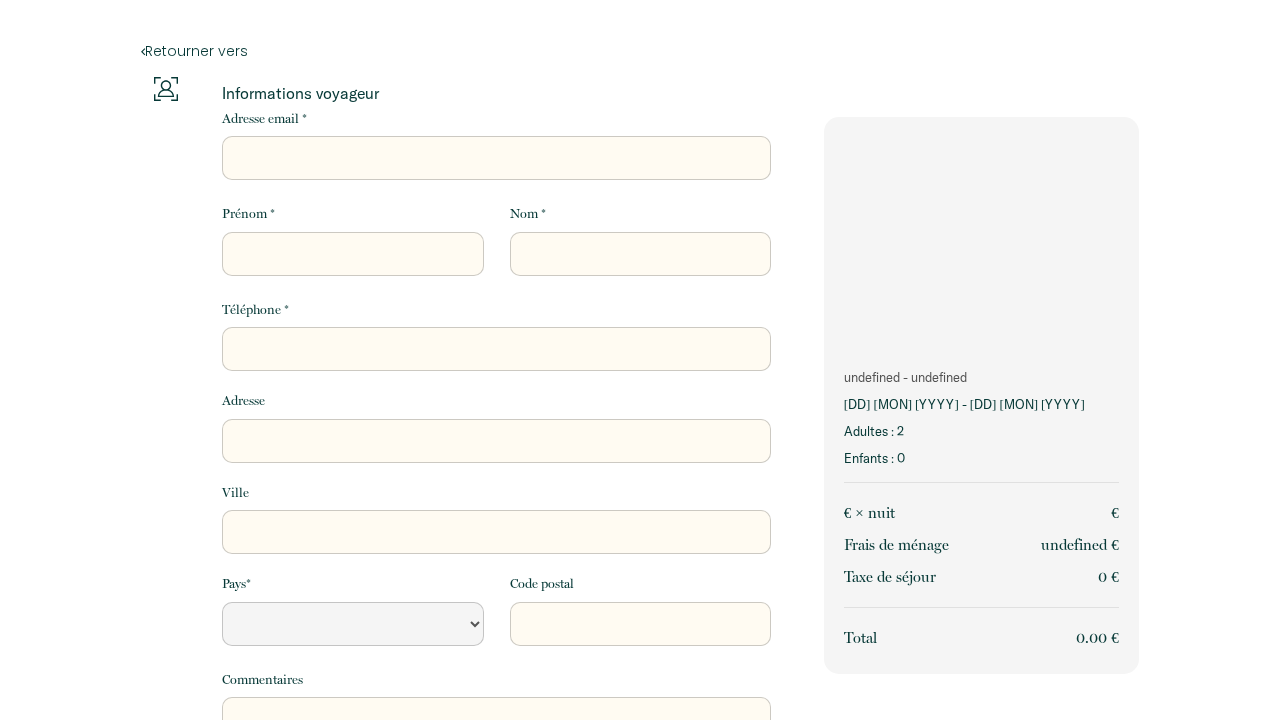 scroll, scrollTop: 0, scrollLeft: 0, axis: both 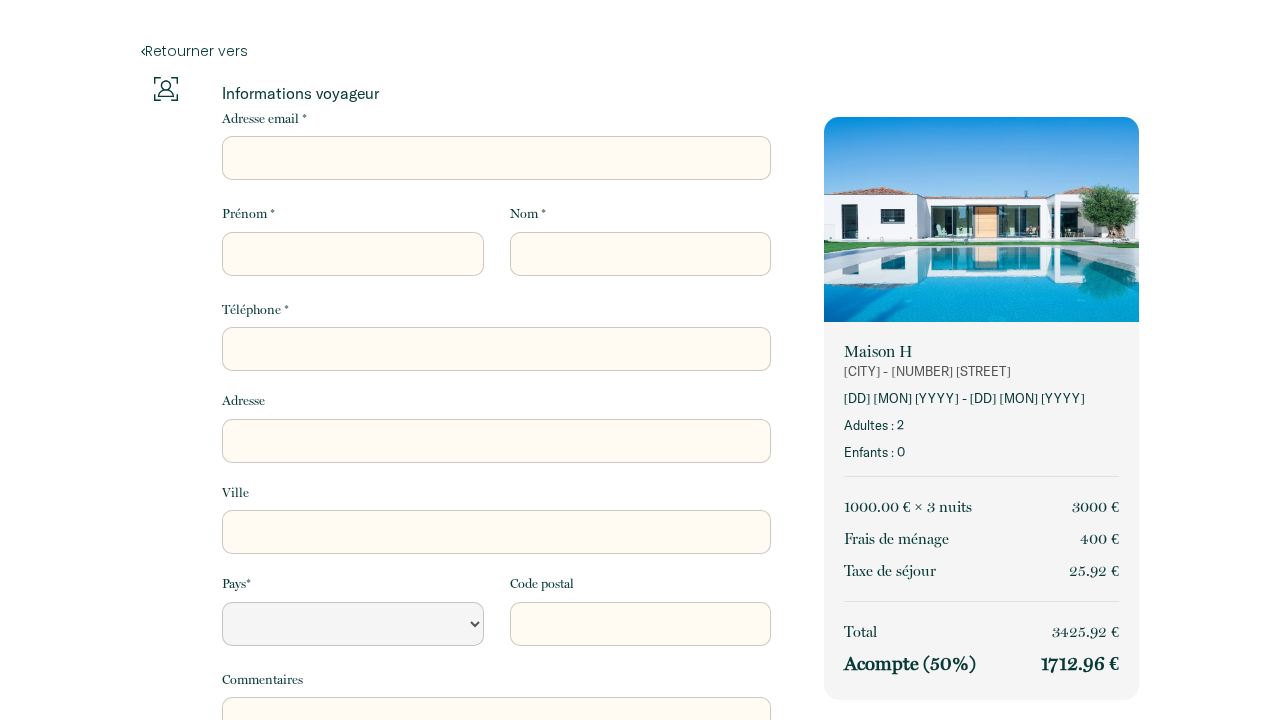 select 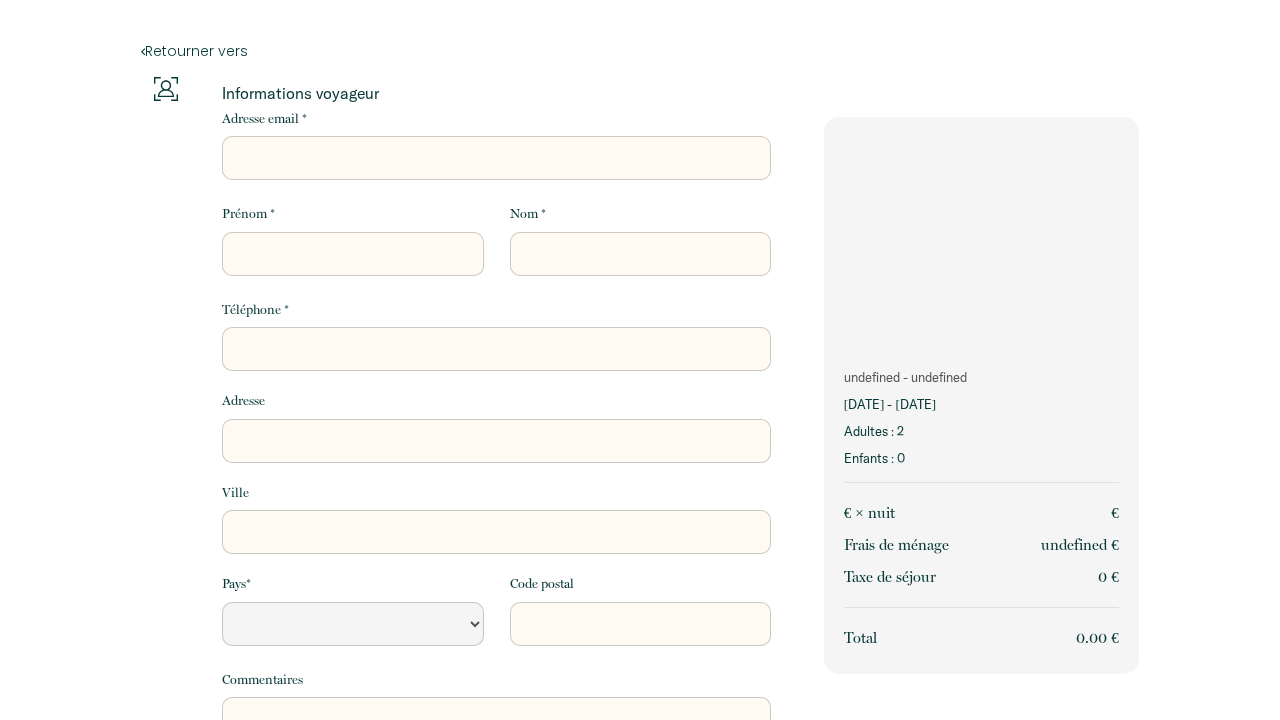 scroll, scrollTop: 0, scrollLeft: 0, axis: both 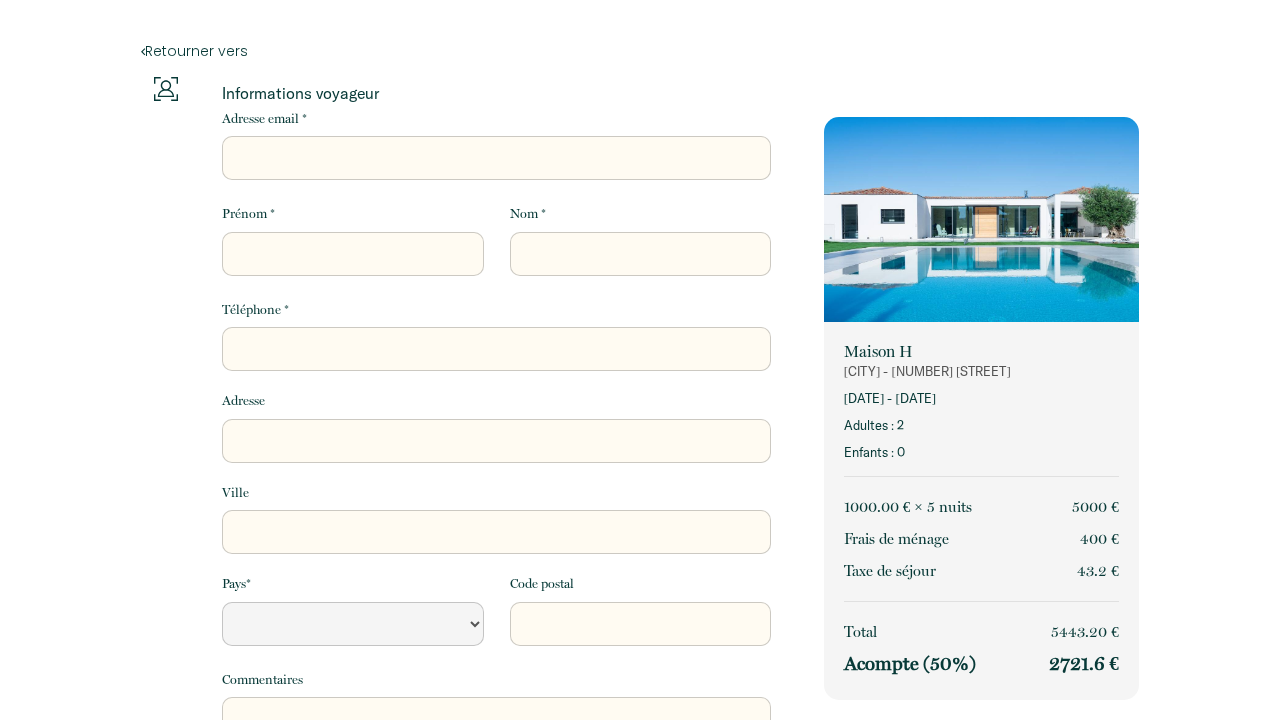 select 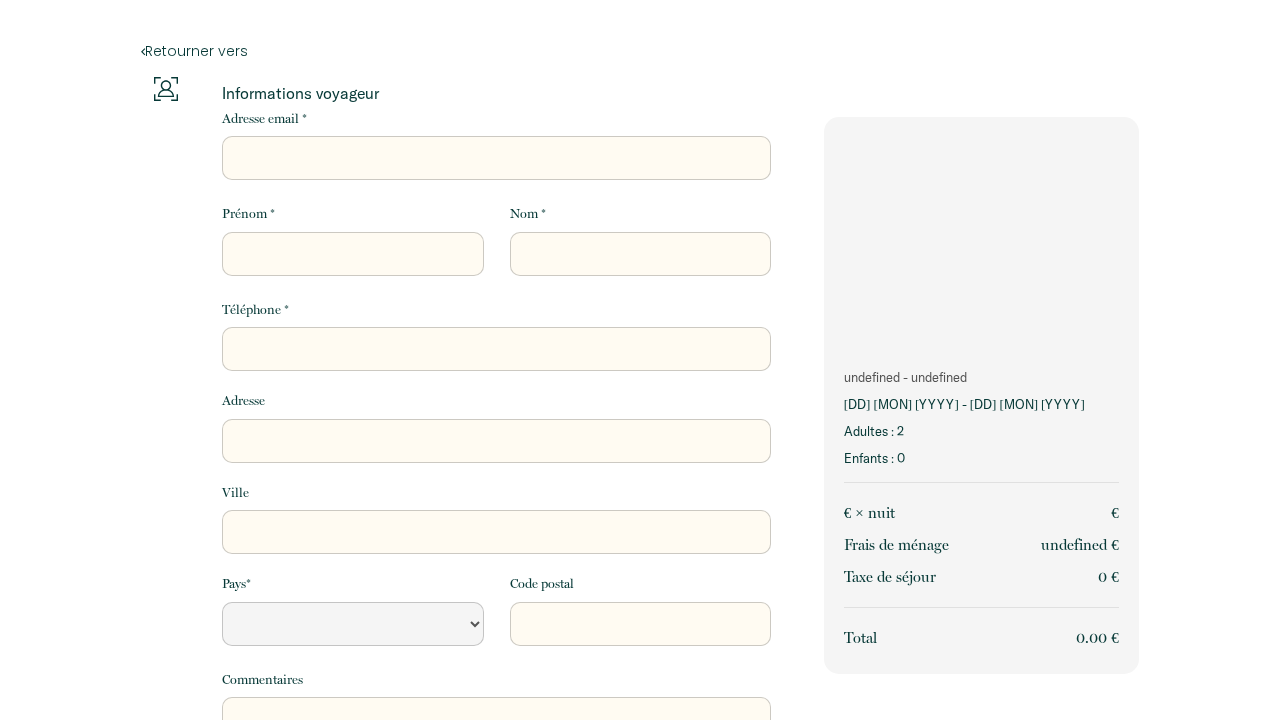 scroll, scrollTop: 0, scrollLeft: 0, axis: both 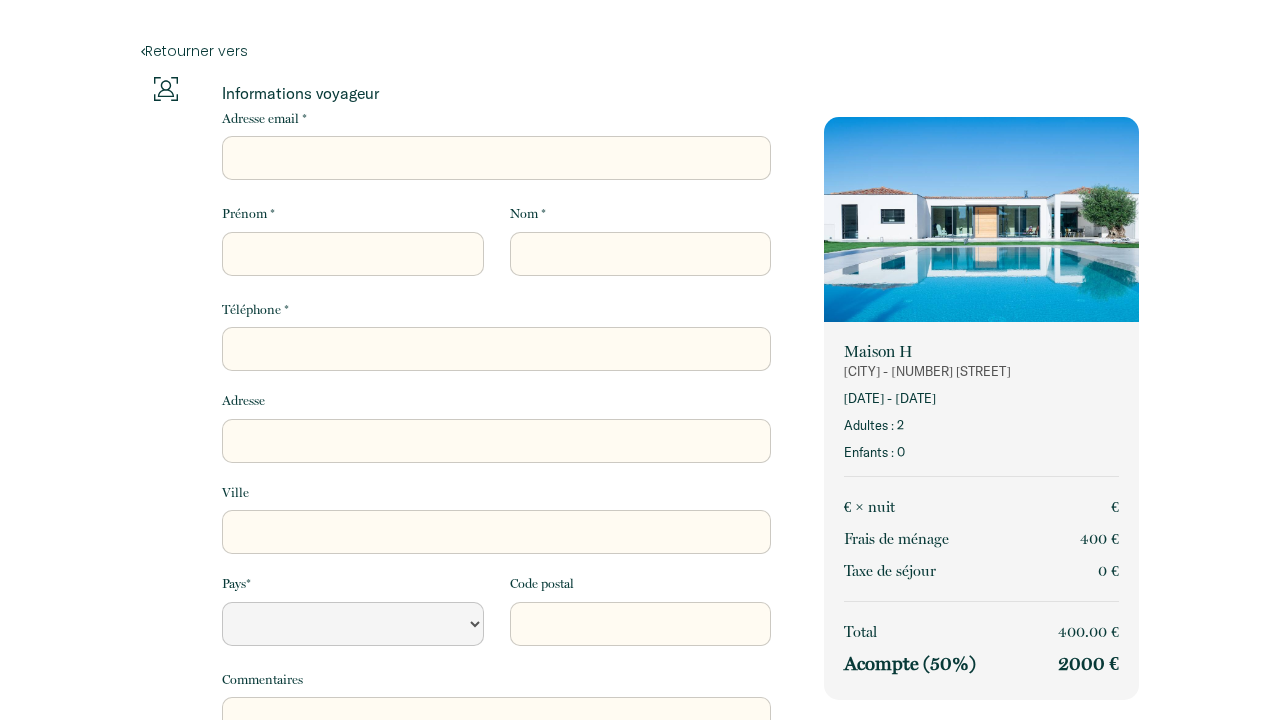 select 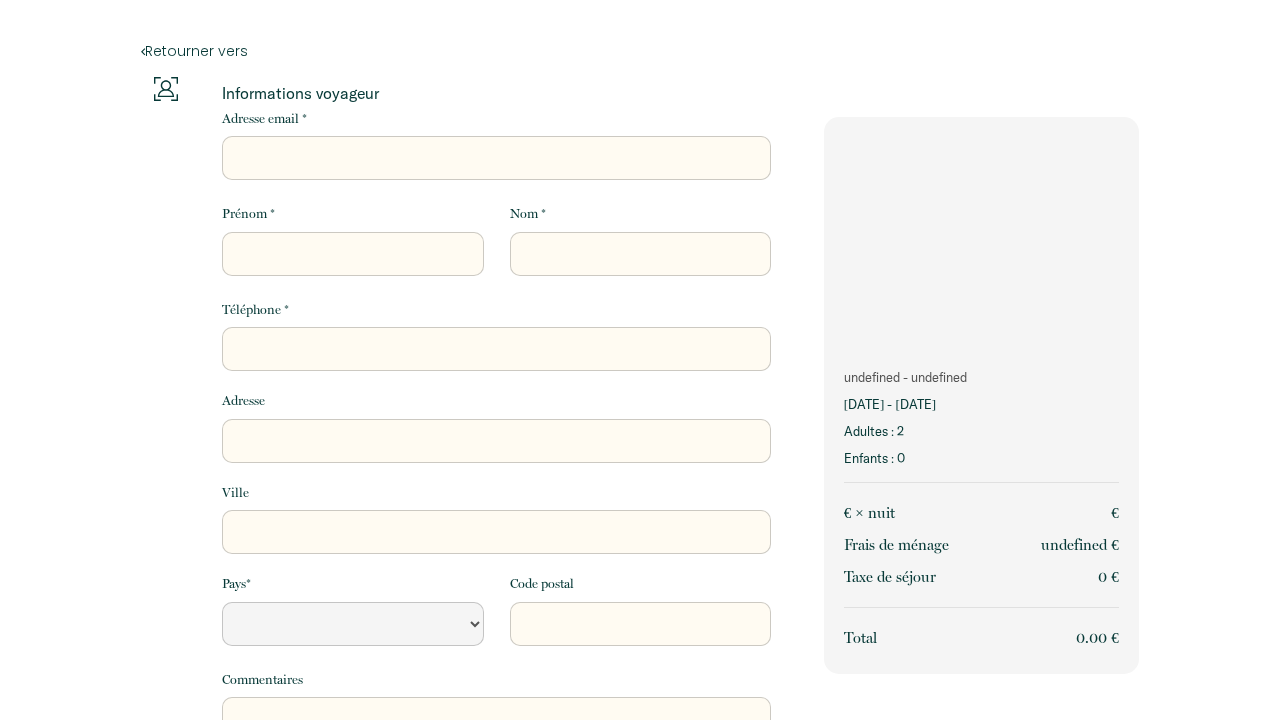 scroll, scrollTop: 0, scrollLeft: 0, axis: both 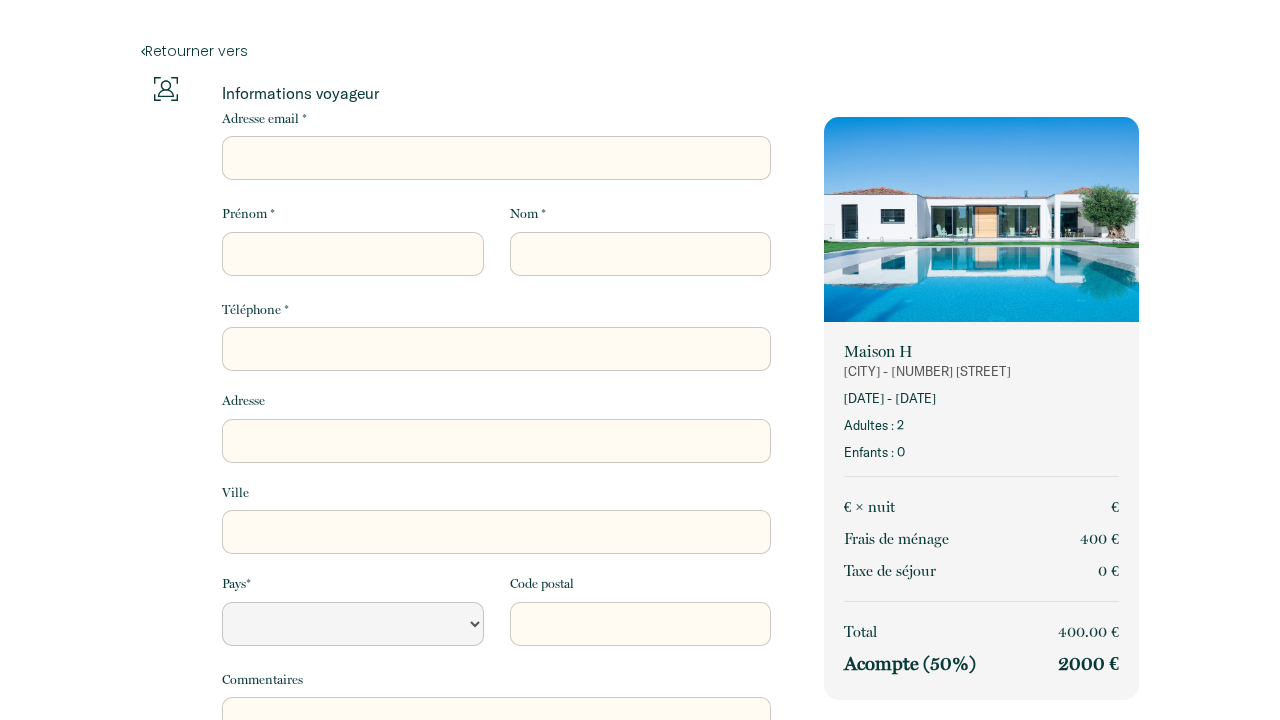 select 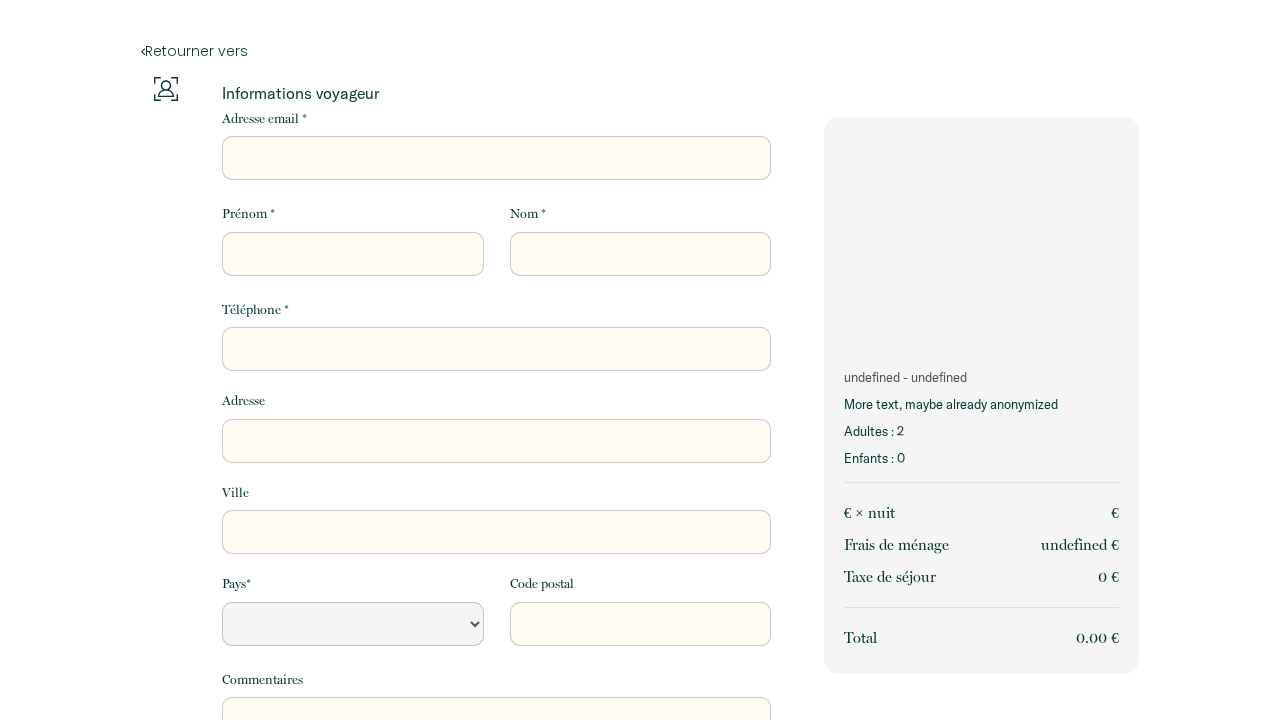 scroll, scrollTop: 0, scrollLeft: 0, axis: both 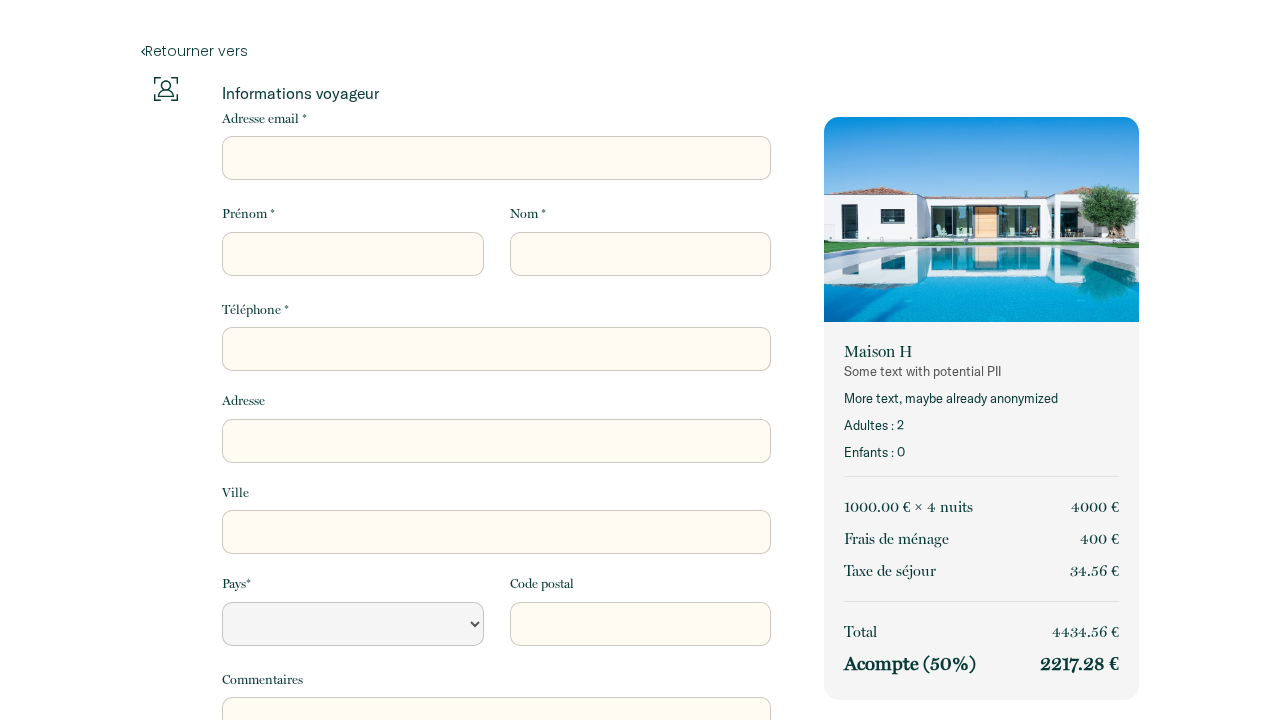 select 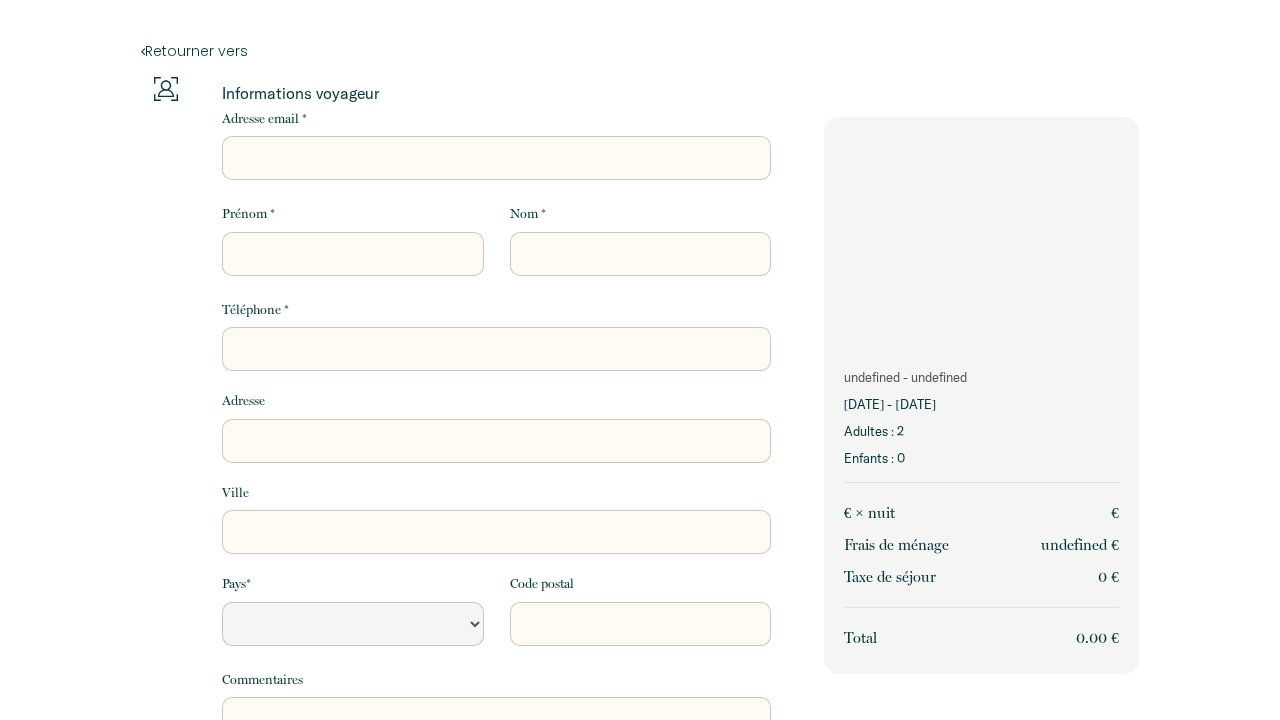 scroll, scrollTop: 0, scrollLeft: 0, axis: both 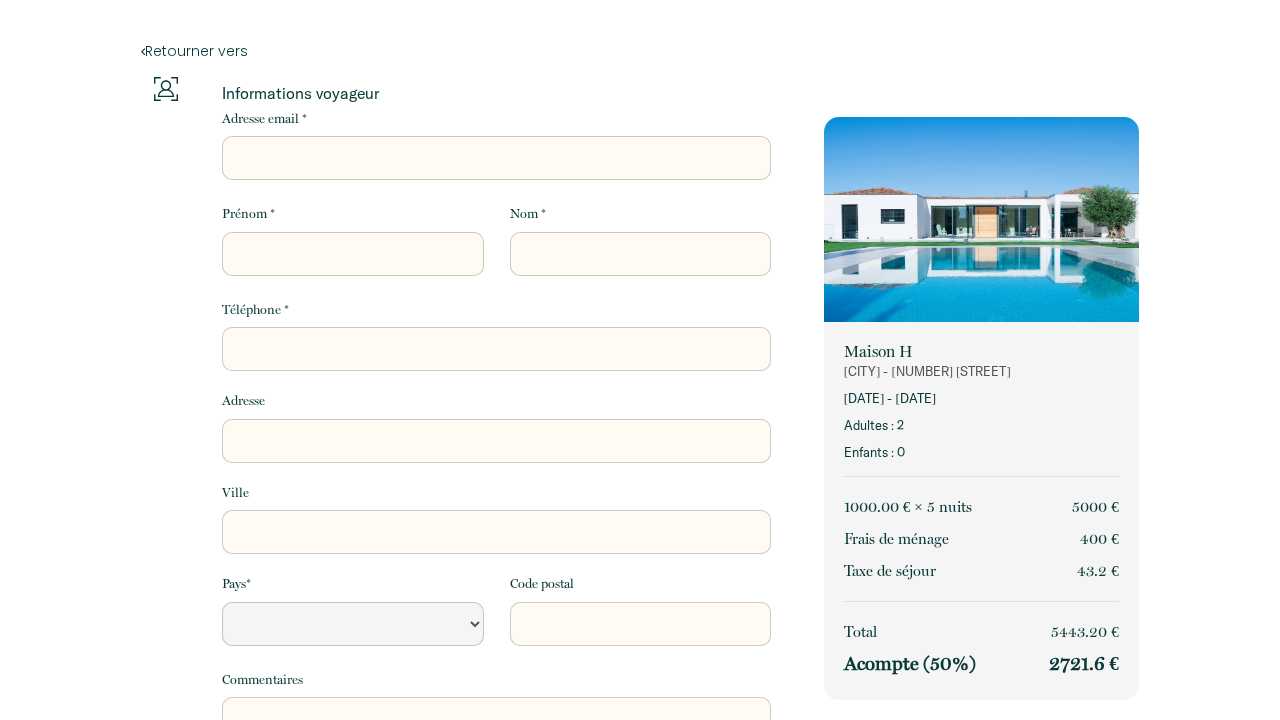 select 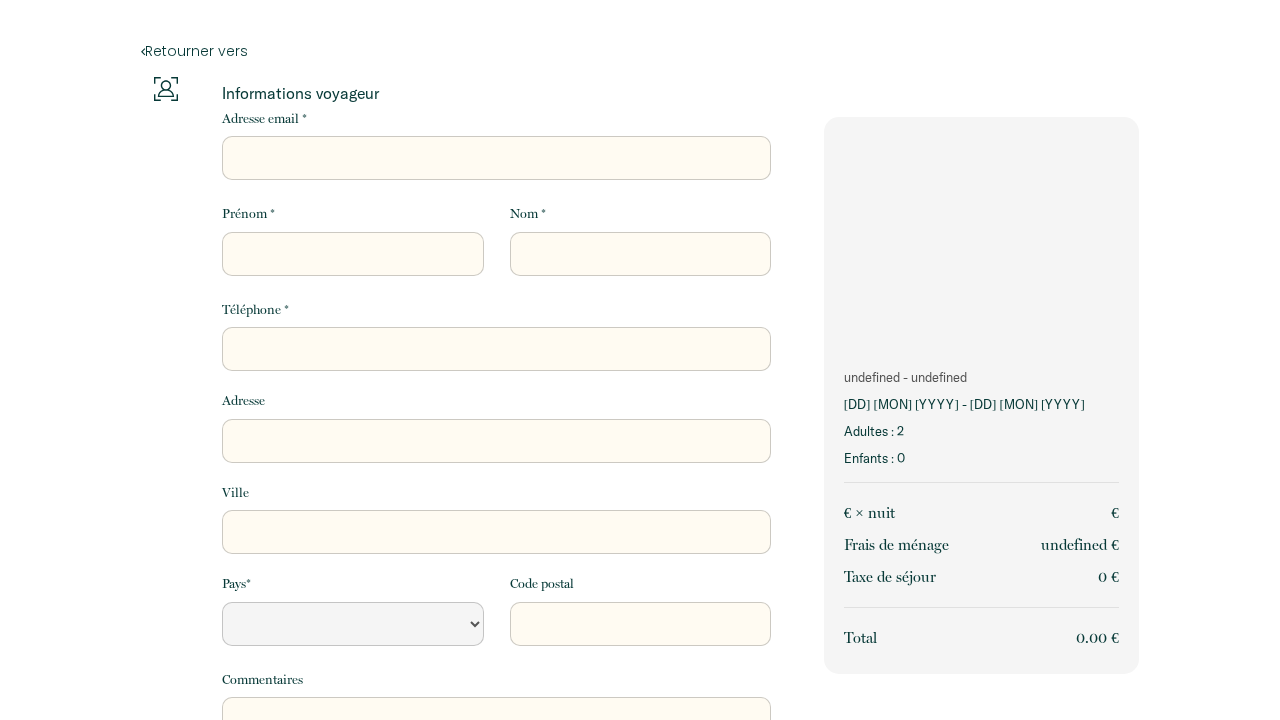 scroll, scrollTop: 0, scrollLeft: 0, axis: both 